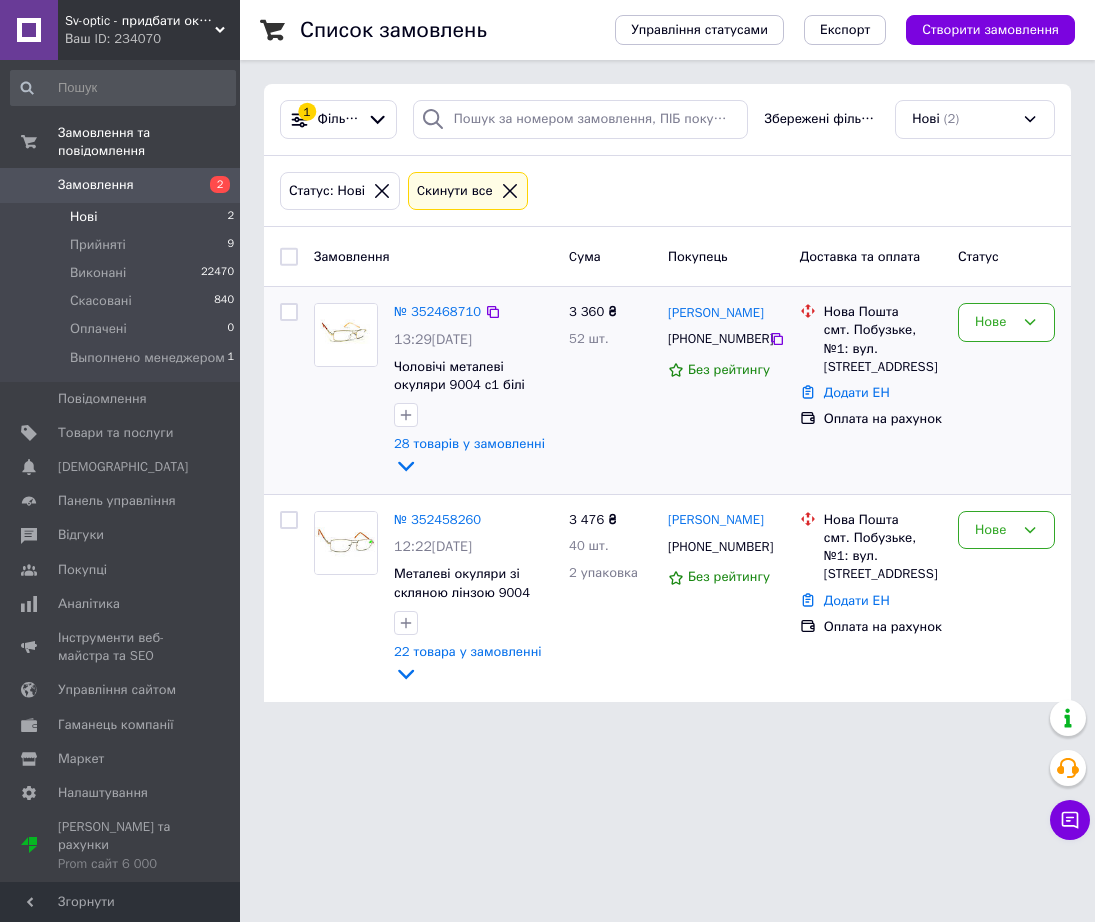 scroll, scrollTop: 0, scrollLeft: 0, axis: both 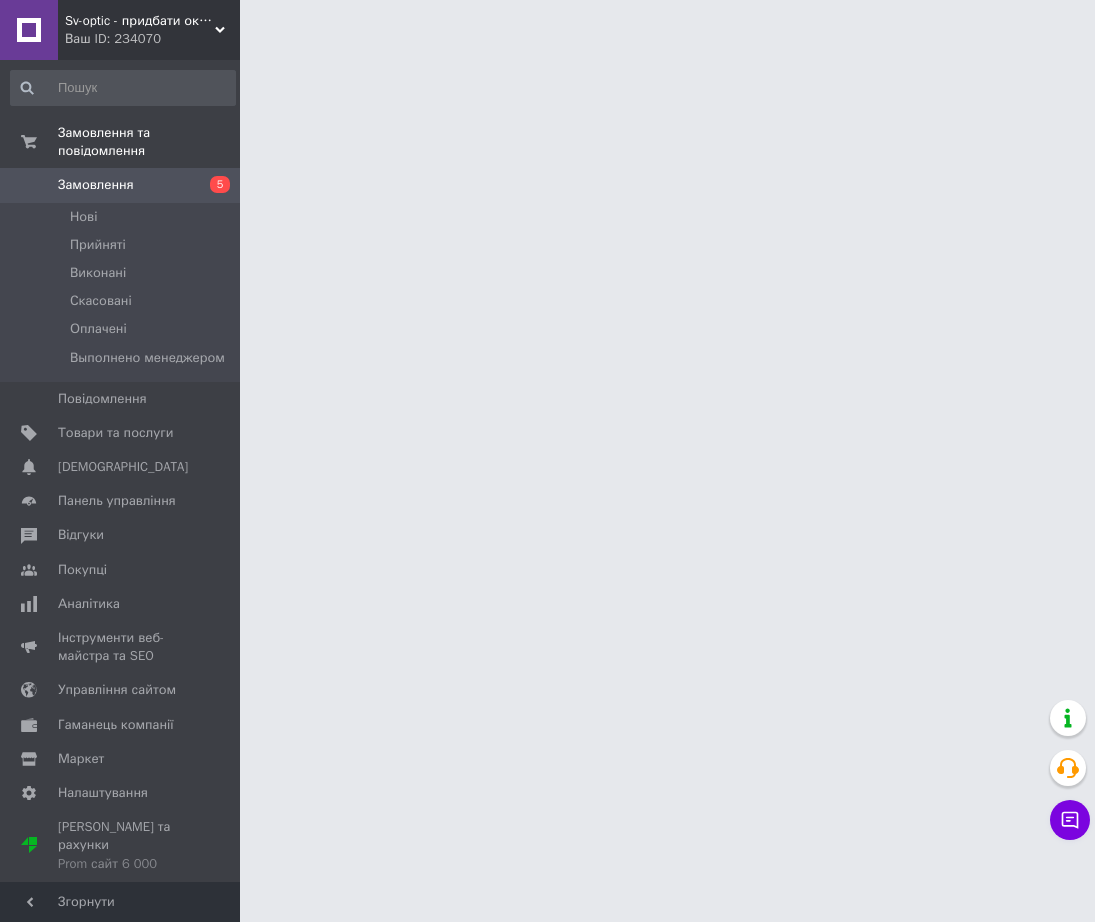 click on "Згорнути" at bounding box center (120, 902) 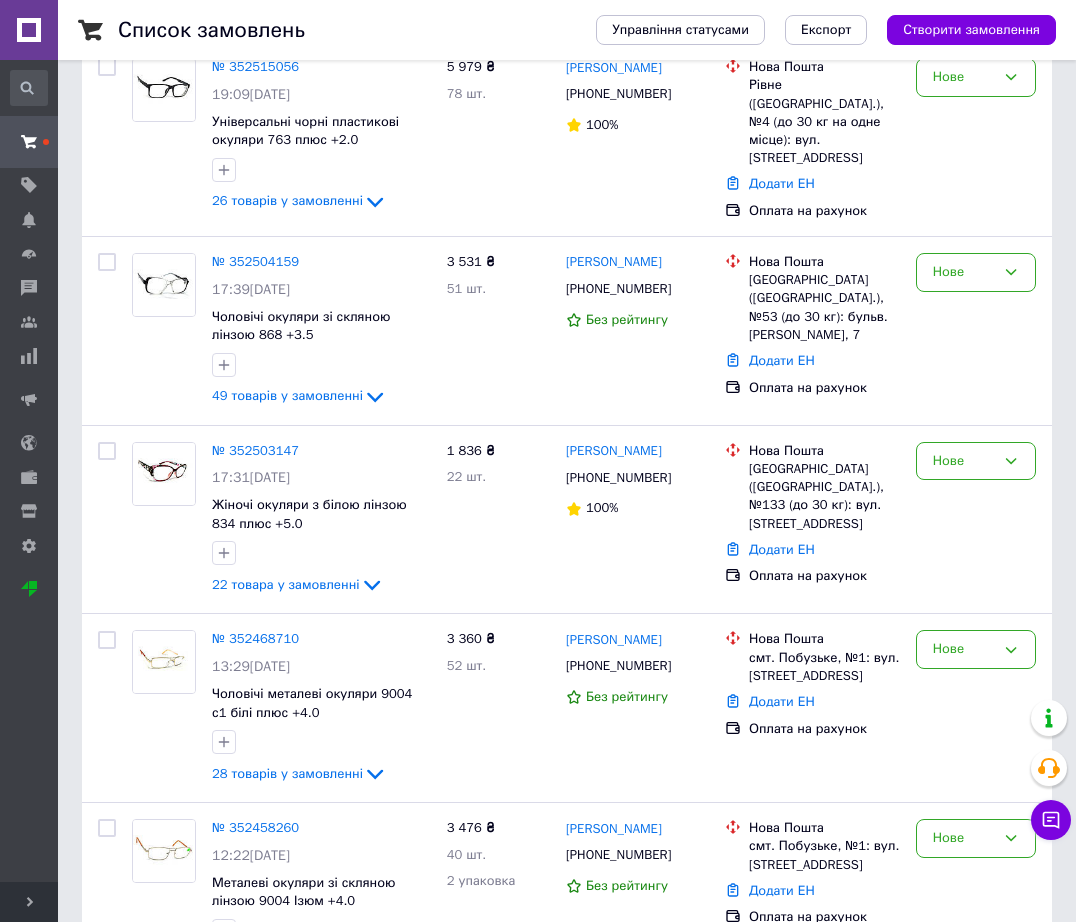 scroll, scrollTop: 332, scrollLeft: 0, axis: vertical 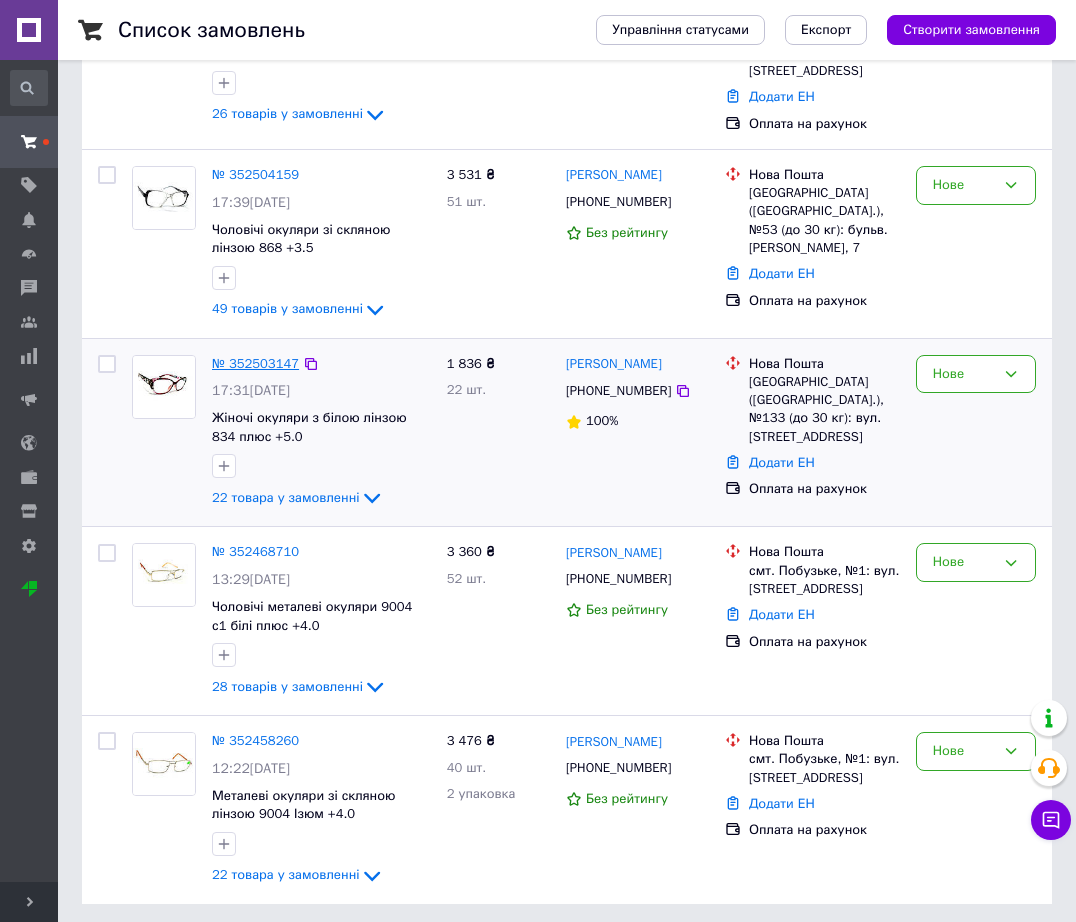 click on "№ 352503147" at bounding box center (255, 363) 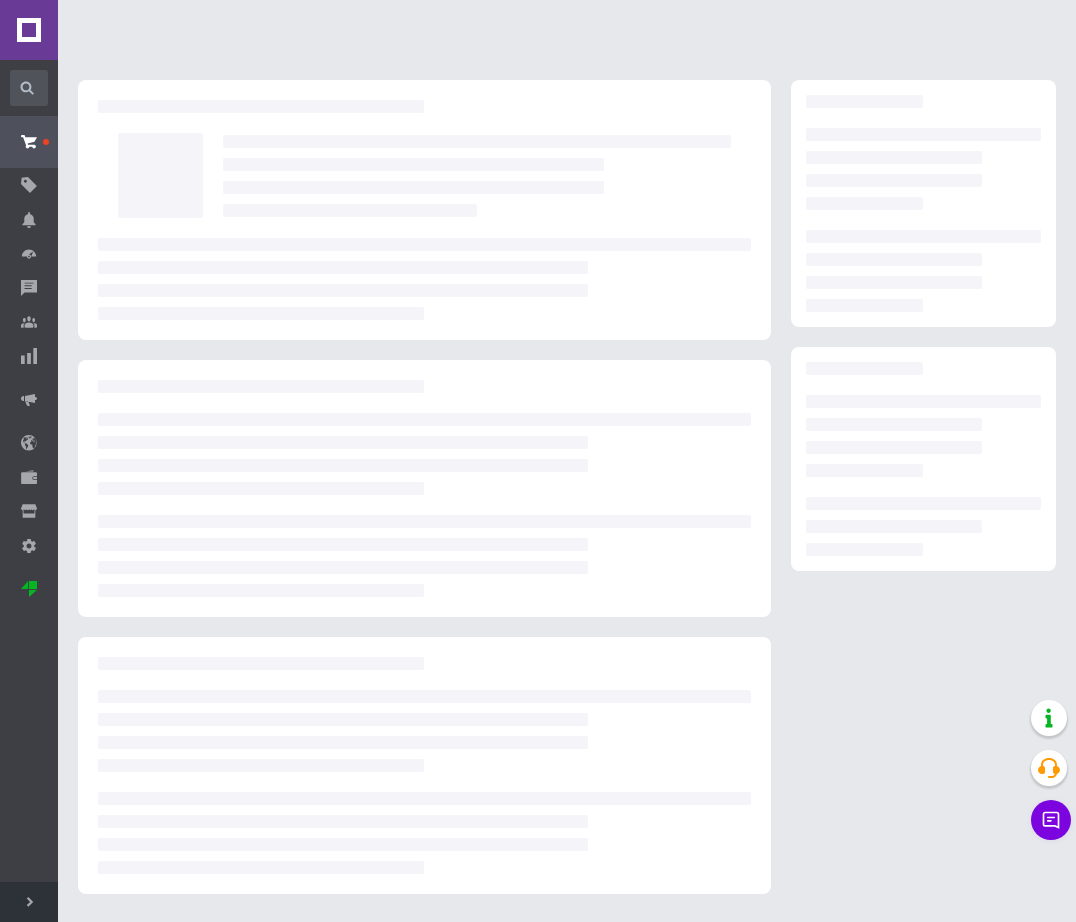 scroll, scrollTop: 0, scrollLeft: 0, axis: both 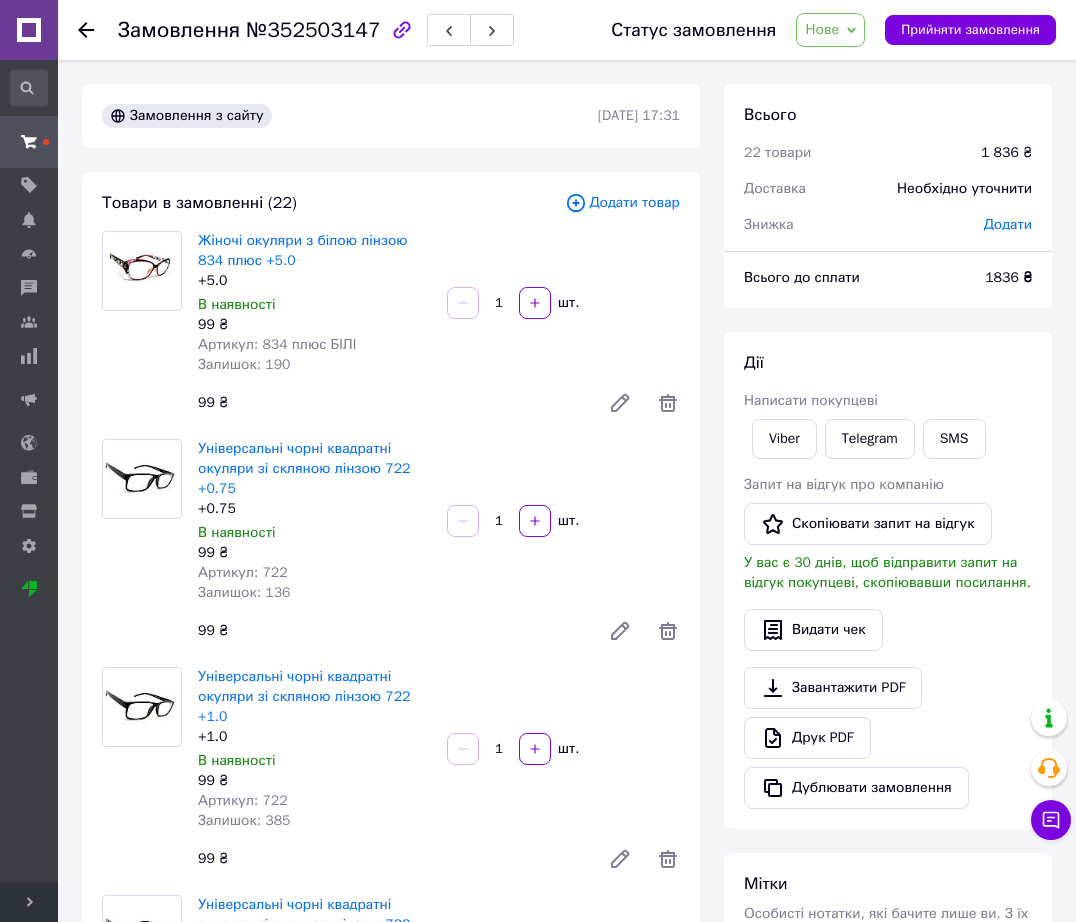 click on "Замовлення з сайту 13.07.2025 | 17:31 Товари в замовленні (22) Додати товар Жіночі окуляри з білою лінзою 834 плюс +5.0 +5.0 В наявності 99 ₴ Артикул: 834 плюс БІЛІ Залишок: 190 1   шт. 99 ₴ Універсальні чорні квадратні окуляри зі скляною лінзою 722 +0.75 +0.75 В наявності 99 ₴ Артикул: 722 Залишок: 136 1   шт. 99 ₴ Універсальні чорні квадратні окуляри зі скляною лінзою 722 +1.0 +1.0 В наявності 99 ₴ Артикул: 722 Залишок: 385 1   шт. 99 ₴ Універсальні чорні квадратні окуляри зі скляною лінзою 722 +2.0 +2.0 В наявності 99 ₴ Артикул: 722 Залишок: 415 1   шт. 99 ₴ +2.25, Минеральные В наявності 97 ₴ Артикул: 872 сірі Ізюм(62-64)" at bounding box center (391, 2963) 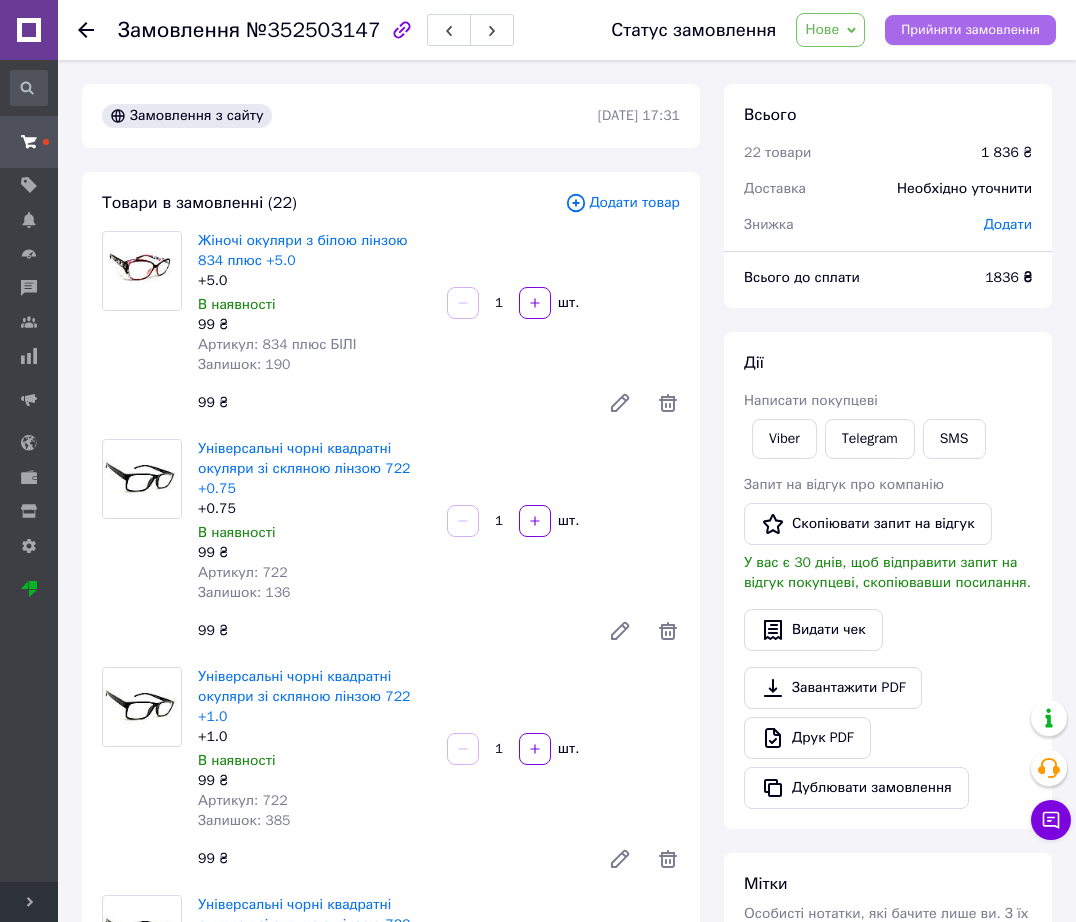 click on "Прийняти замовлення" at bounding box center [970, 30] 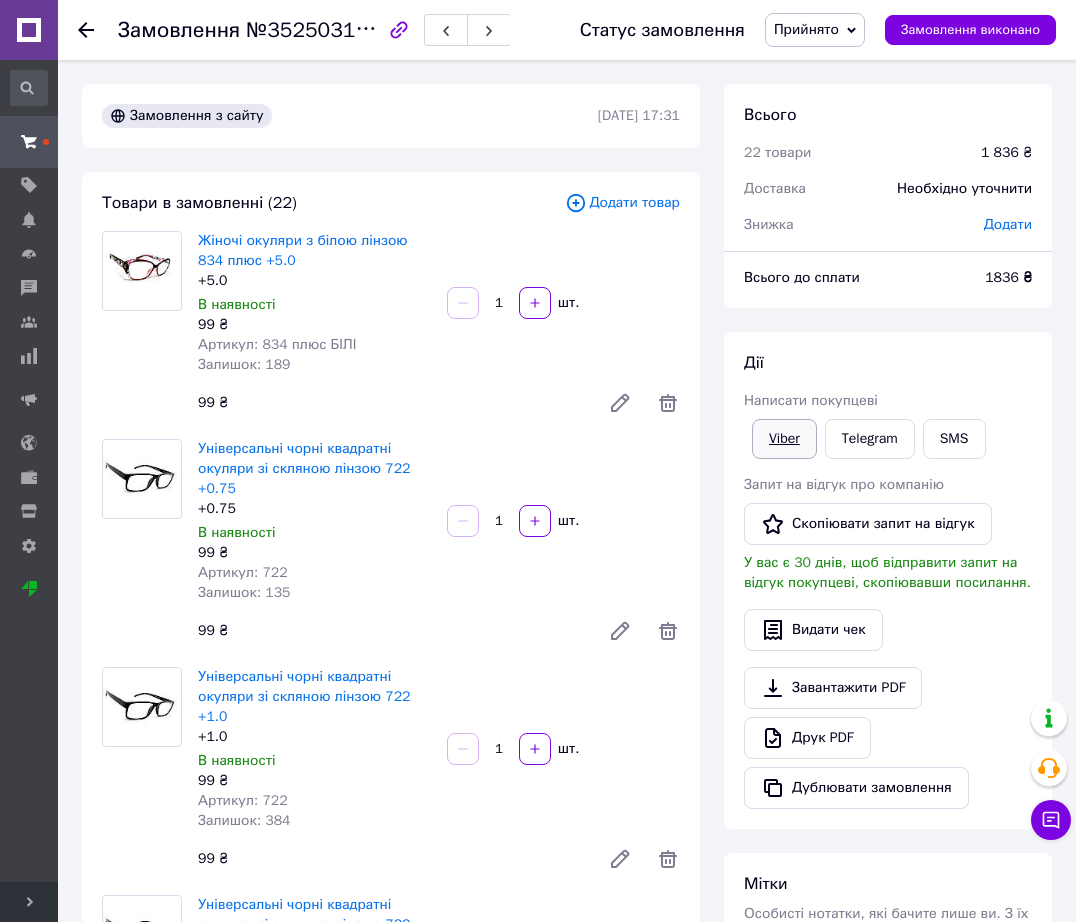 click on "Viber" at bounding box center (784, 439) 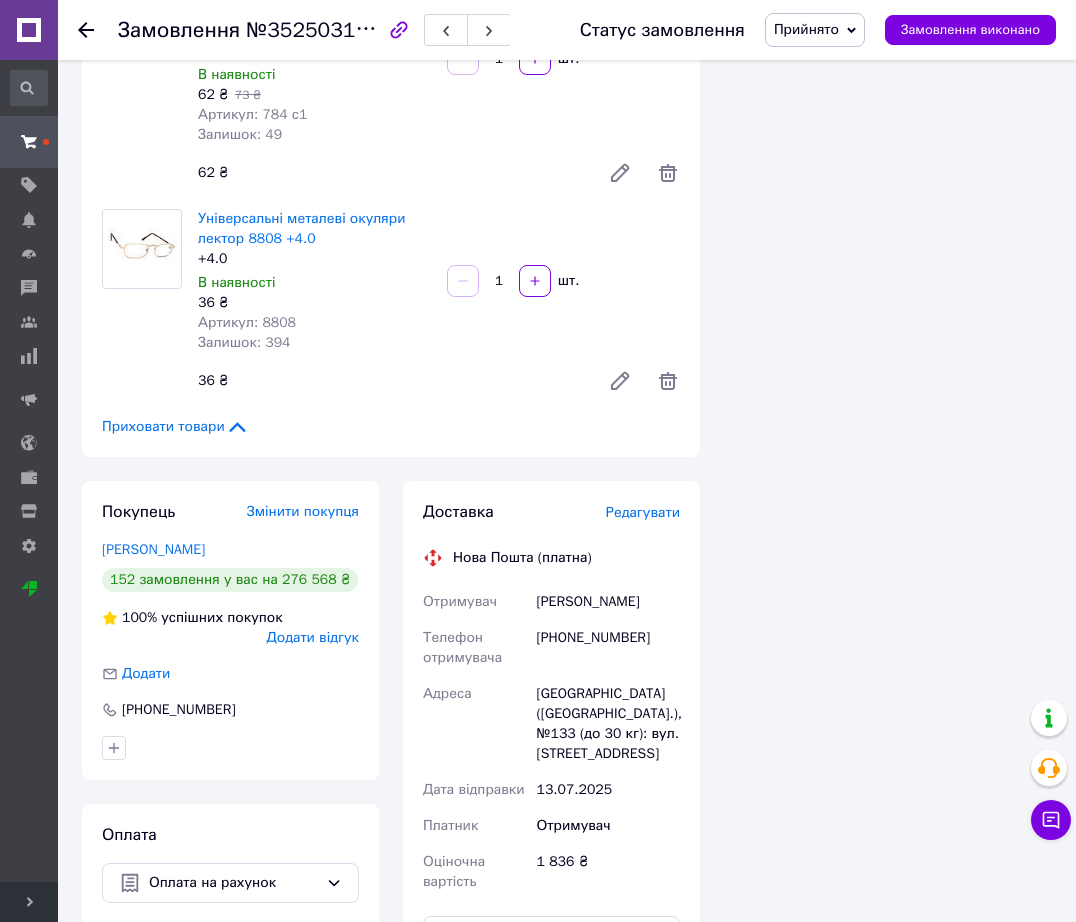 scroll, scrollTop: 4632, scrollLeft: 0, axis: vertical 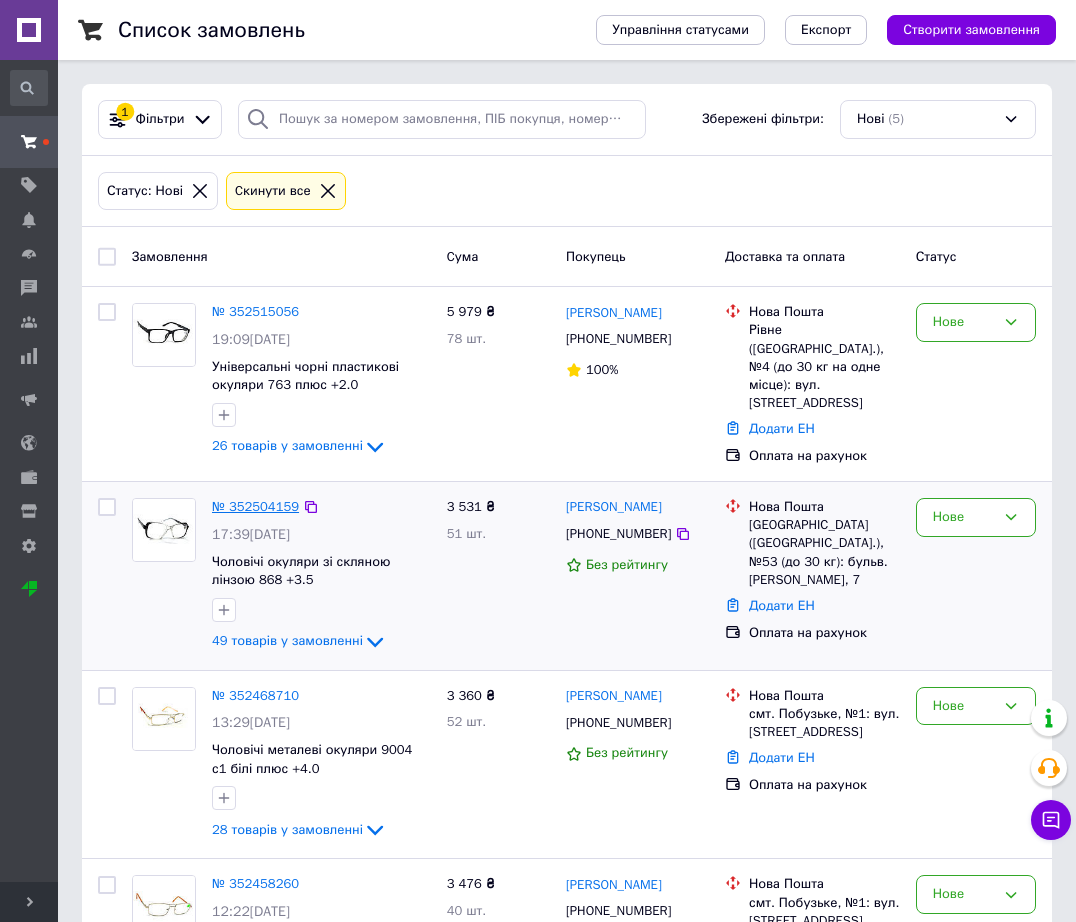 click on "№ 352504159" at bounding box center [255, 506] 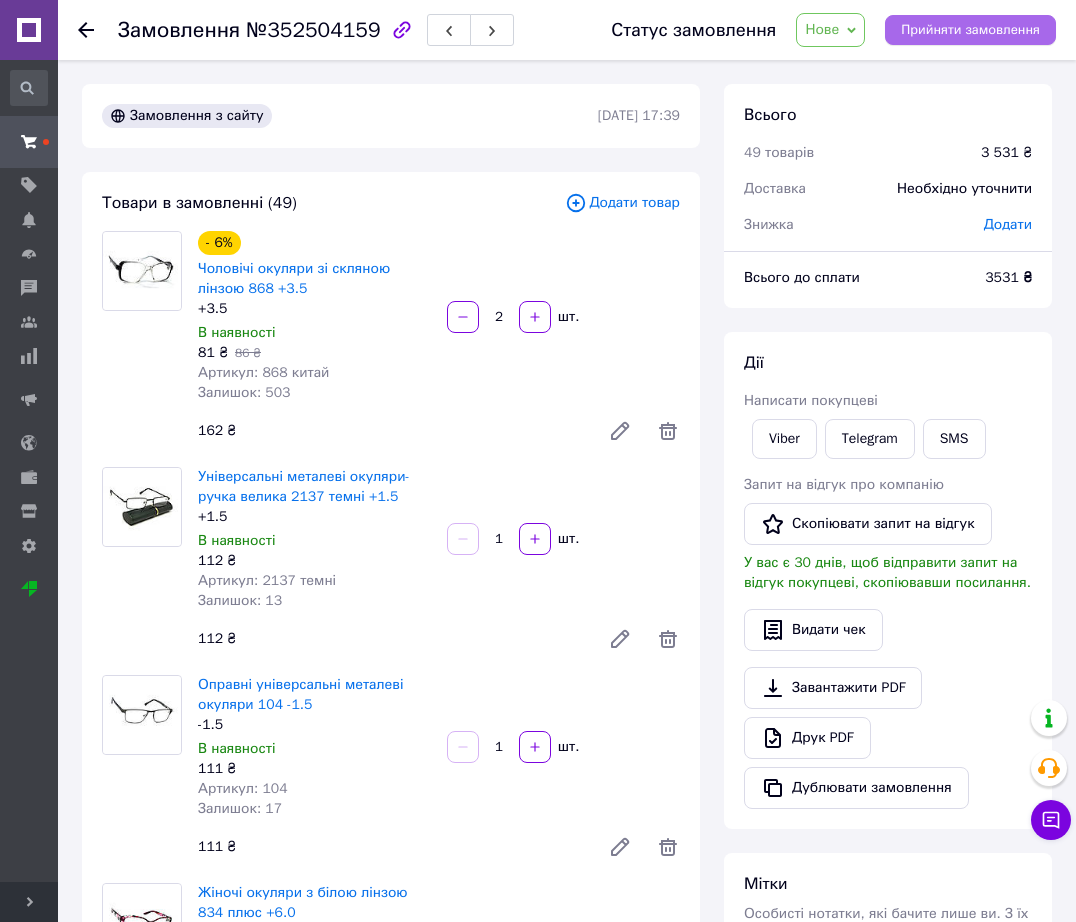 click on "Прийняти замовлення" at bounding box center [970, 30] 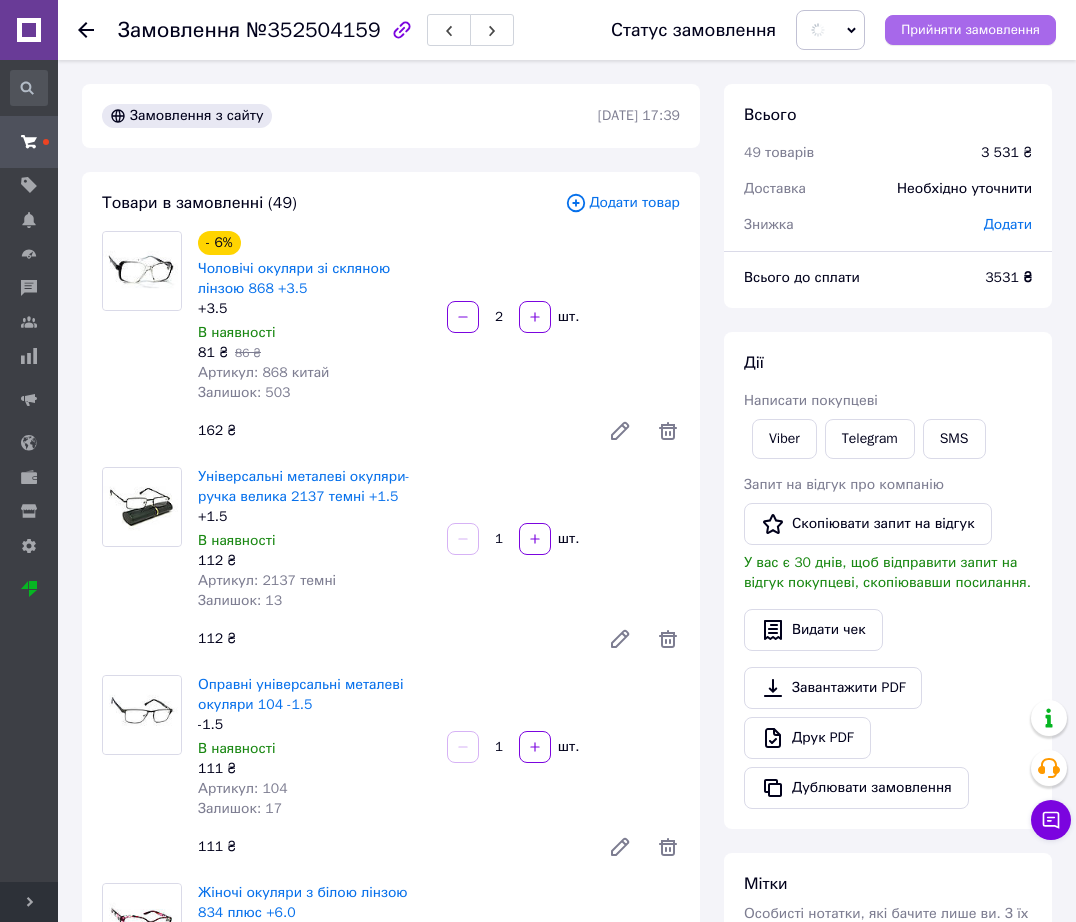 type 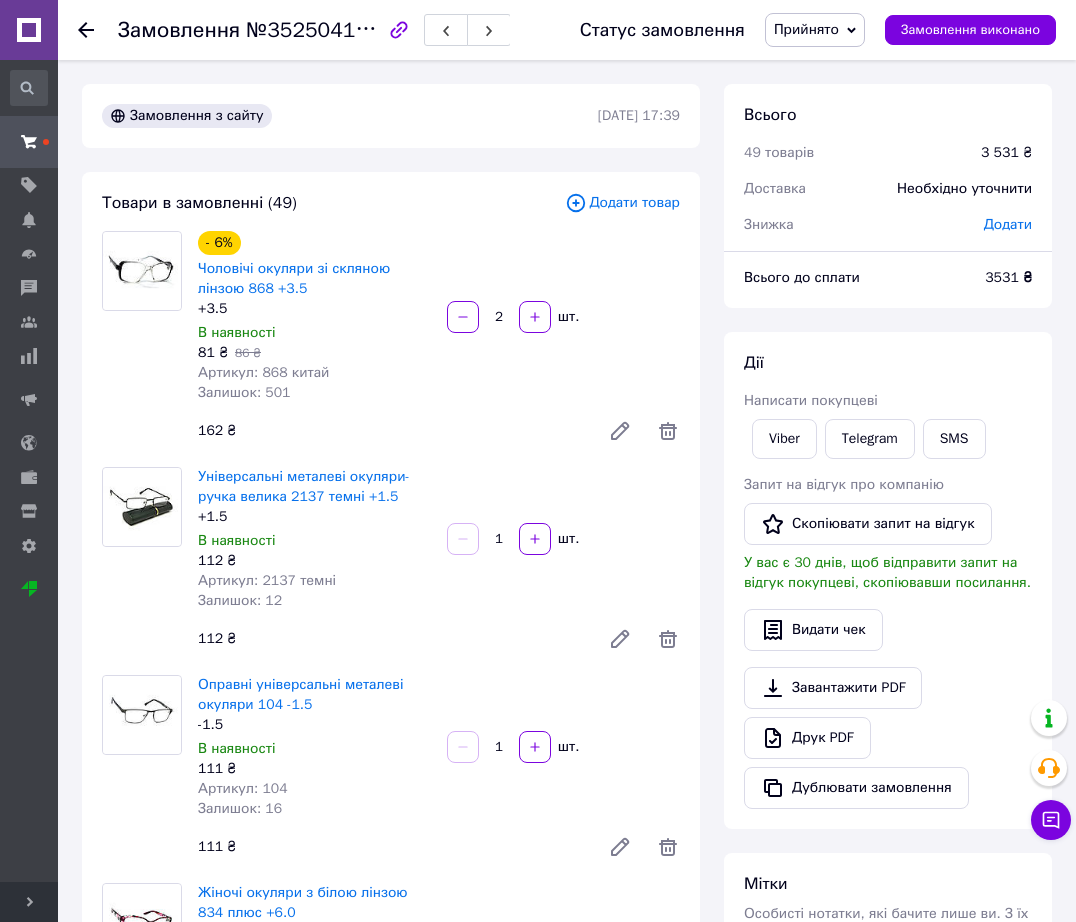 scroll, scrollTop: 6515, scrollLeft: 0, axis: vertical 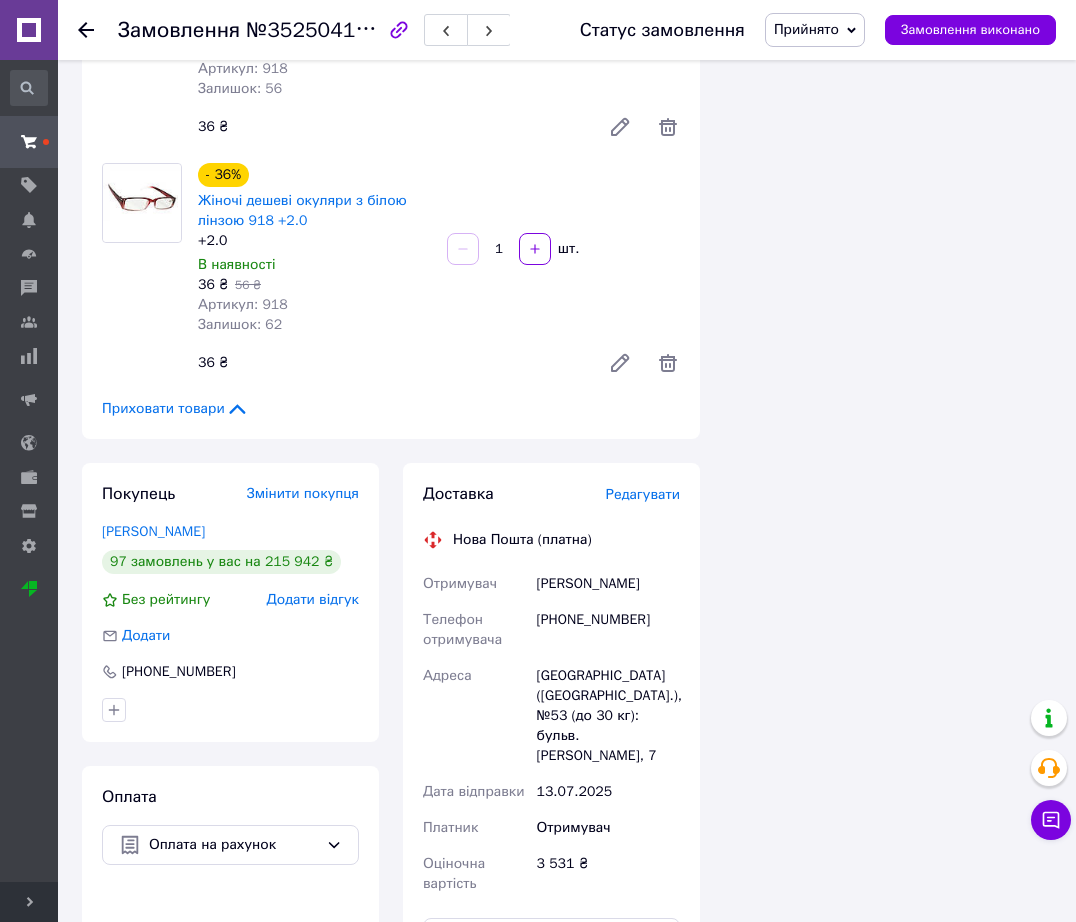 click on "Товари в замовленні (49) Додати товар - 6% Чоловічі окуляри зі скляною лінзою 868 +3.5 +3.5 В наявності 81 ₴   86 ₴ Артикул: 868 китай Залишок: 501 2   шт. 162 ₴ Універсальні металеві окуляри-ручка велика 2137 темні +1.5 +1.5 В наявності 112 ₴ Артикул: 2137 темні Залишок: 12 1   шт. 112 ₴ Оправні універсальні металеві окуляри 104 -1.5 -1.5 В наявності 111 ₴ Артикул: 104 Залишок: 16 1   шт. 111 ₴ Жіночі окуляри з білою лінзою 834 плюс +6.0 +6.0 В наявності 99 ₴ Артикул: 834 плюс БІЛІ Залишок: 328 1   шт. 99 ₴ Жіночі окуляри з білою лінзою 834 плюс +5.5 +5.5 В наявності 99 ₴ Артикул: 834 плюс БІЛІ Залишок: 170 1   шт. 99 ₴ +1.75 99 ₴" at bounding box center (391, -4765) 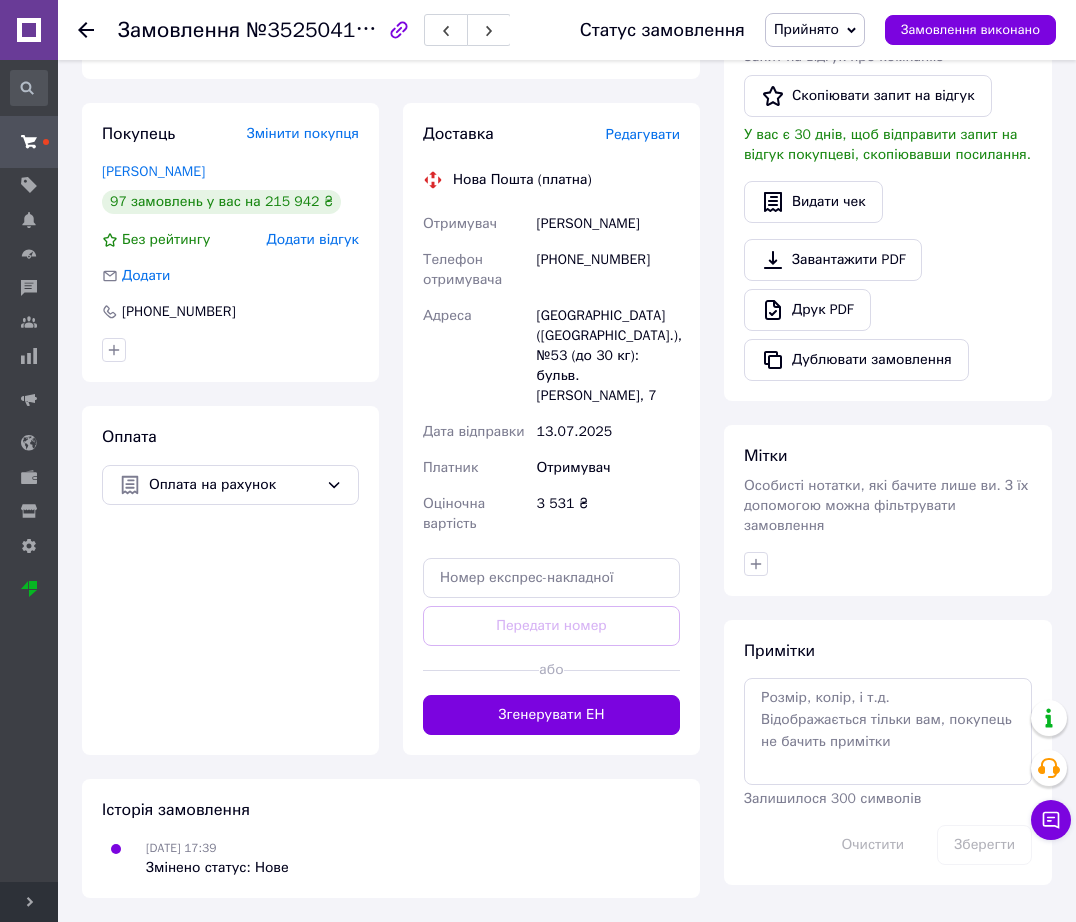 scroll, scrollTop: 88, scrollLeft: 0, axis: vertical 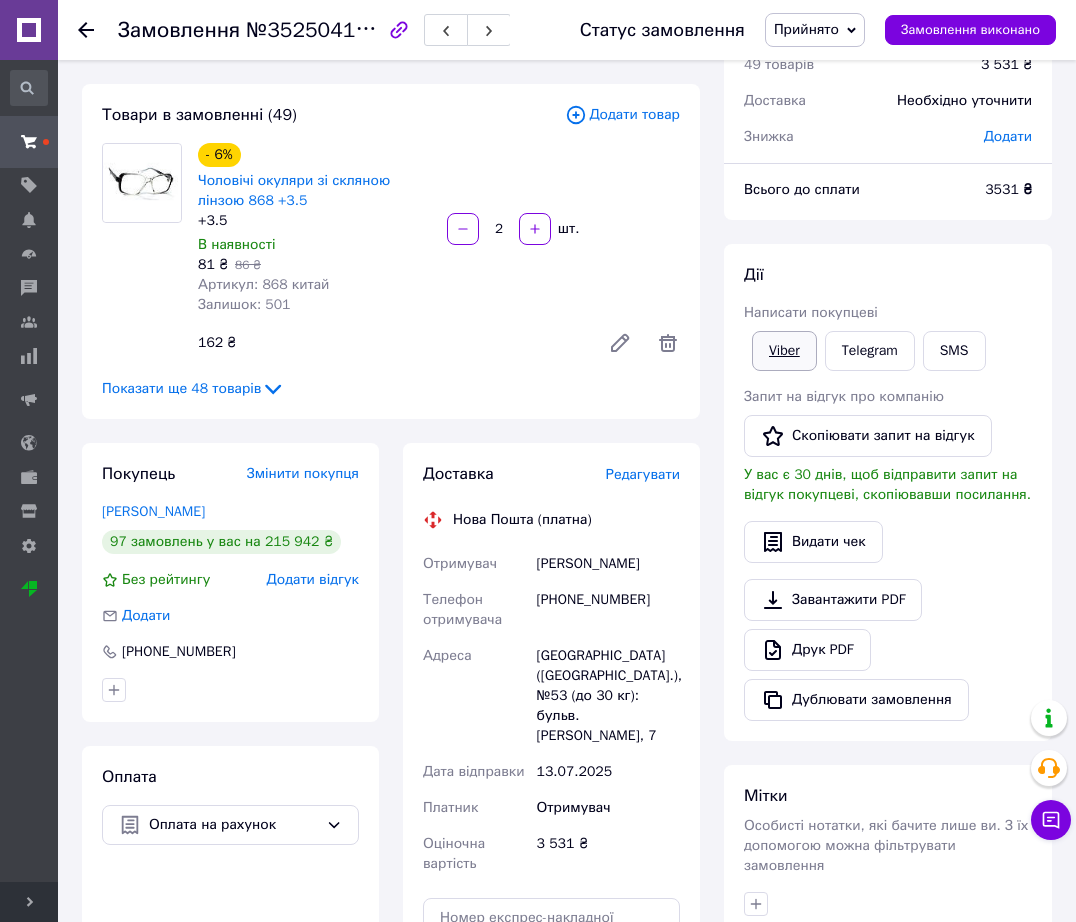 click on "Viber" at bounding box center (784, 351) 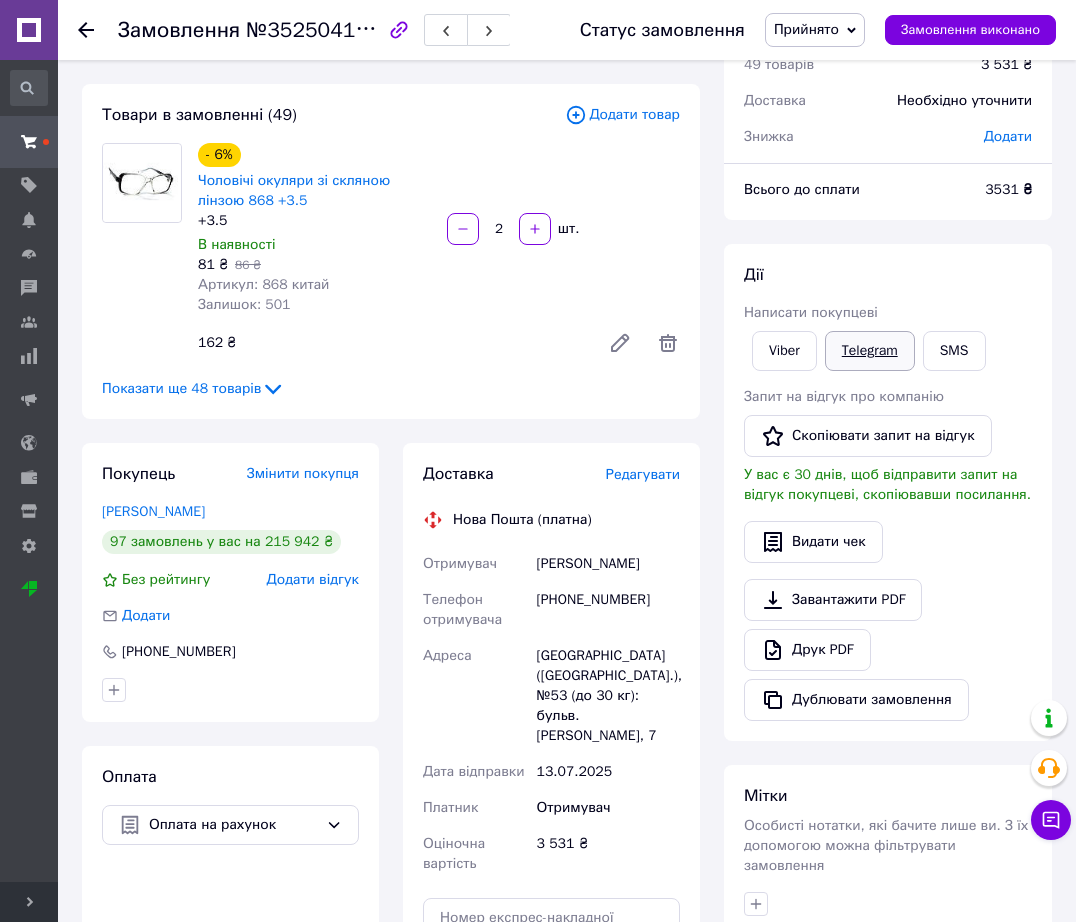 scroll, scrollTop: 395, scrollLeft: 0, axis: vertical 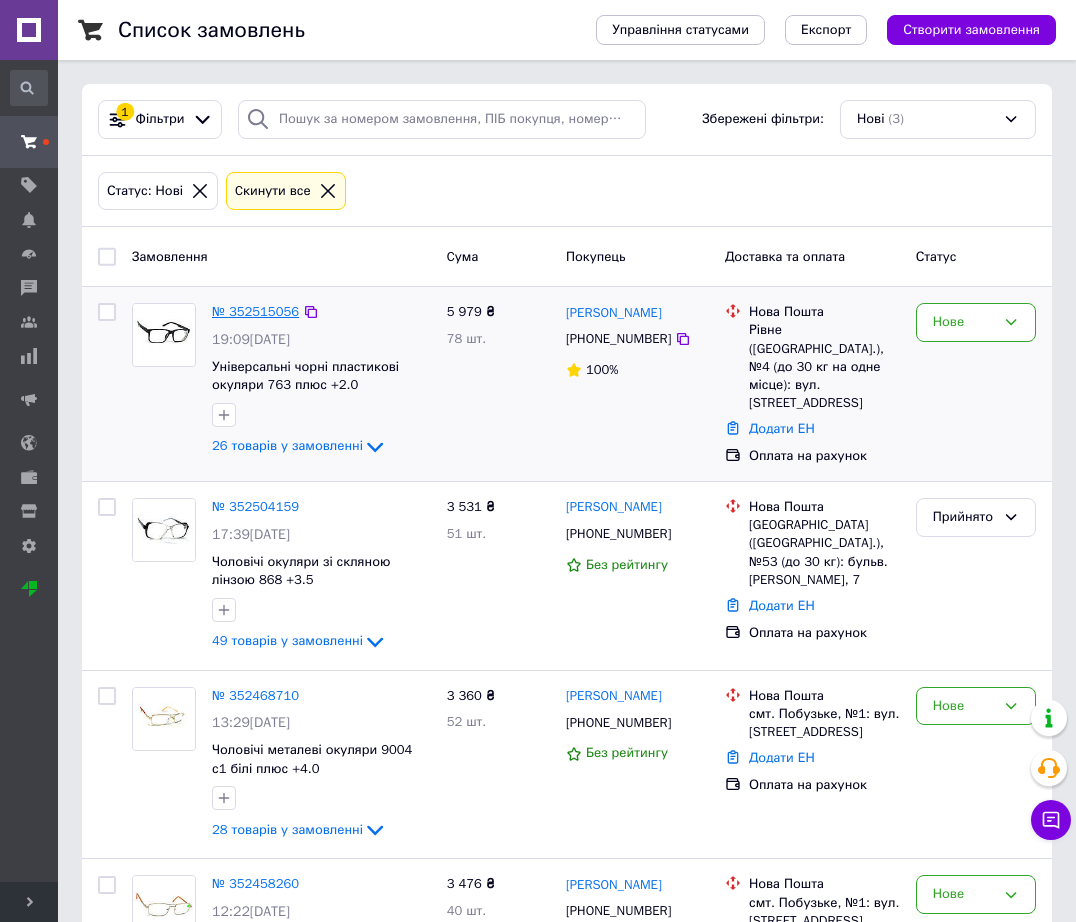 click on "№ 352515056" at bounding box center (255, 311) 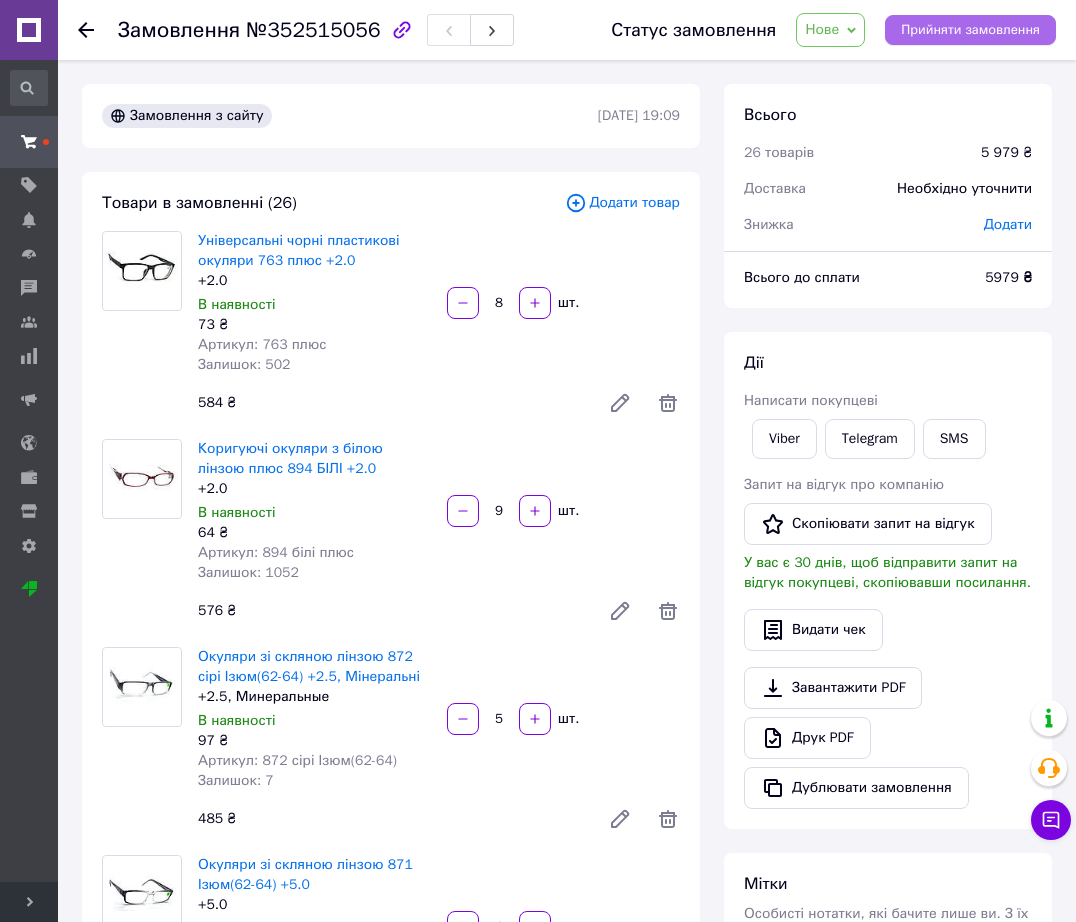 click on "Прийняти замовлення" at bounding box center (970, 30) 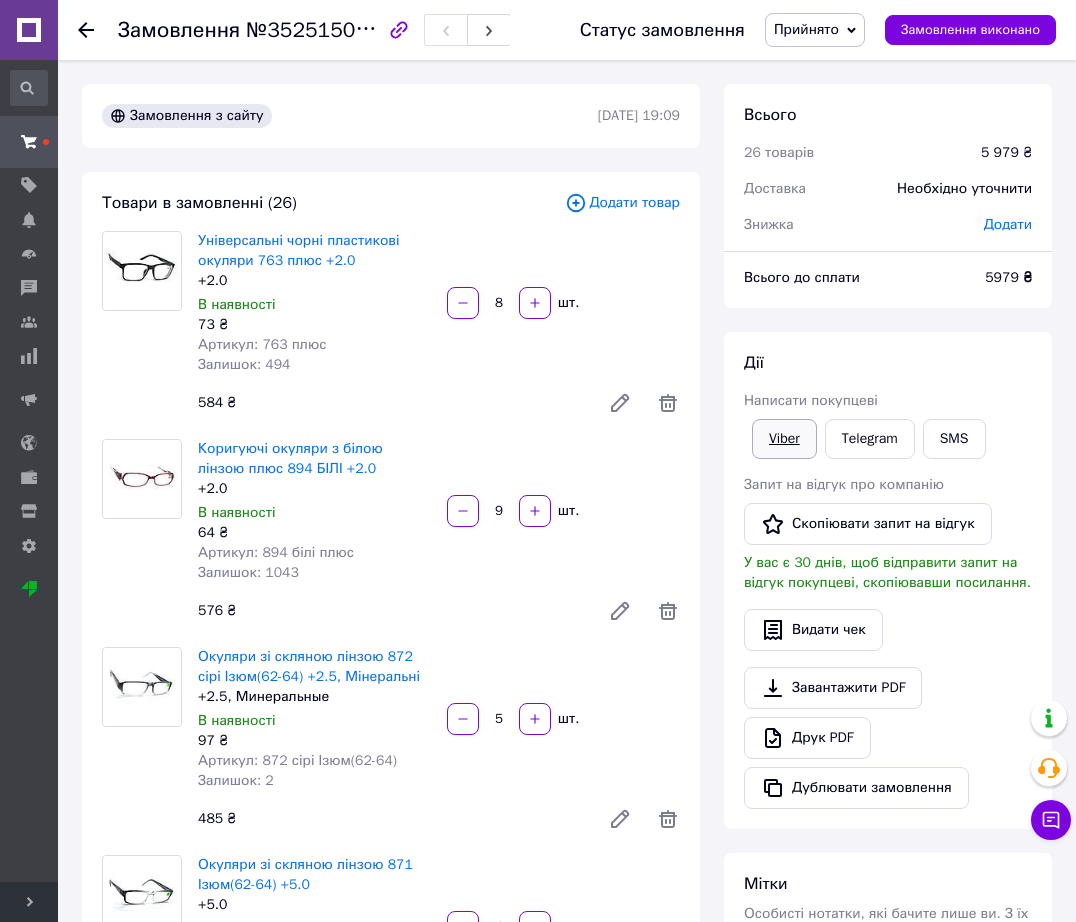 click on "Viber" at bounding box center (784, 439) 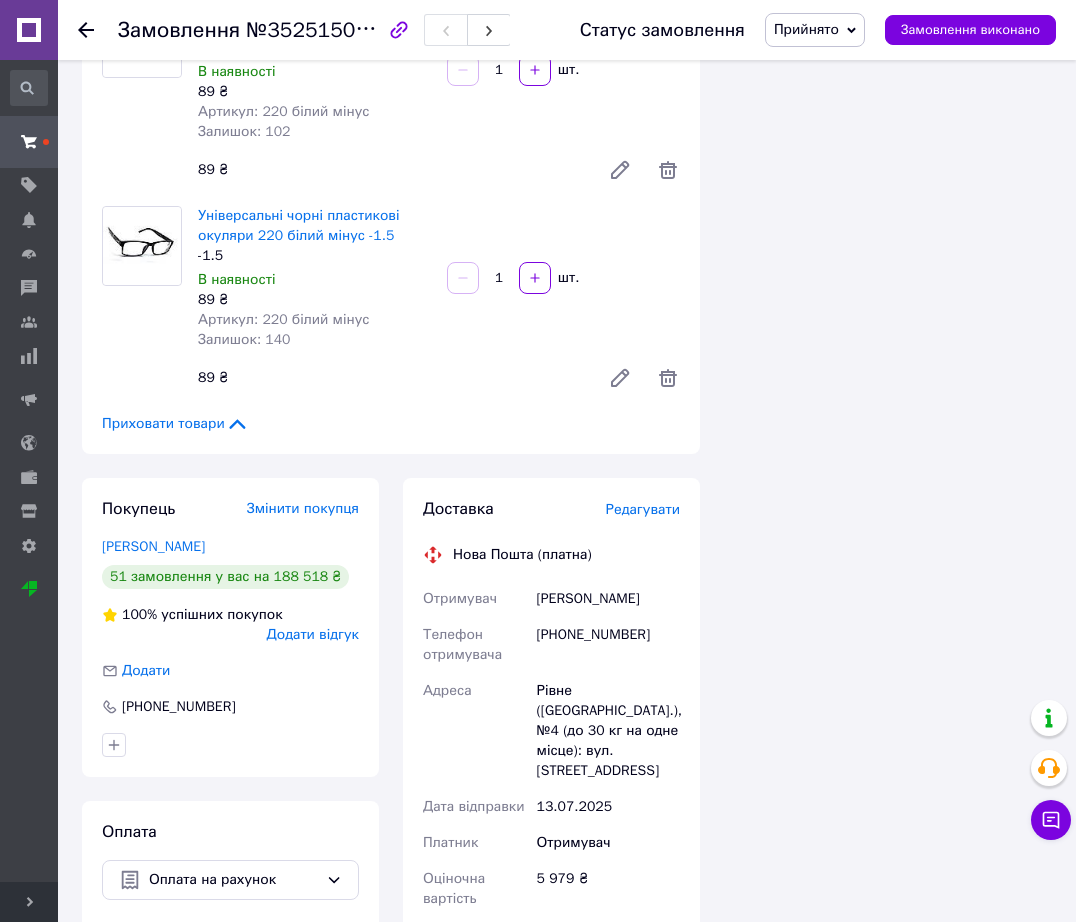 scroll, scrollTop: 5500, scrollLeft: 0, axis: vertical 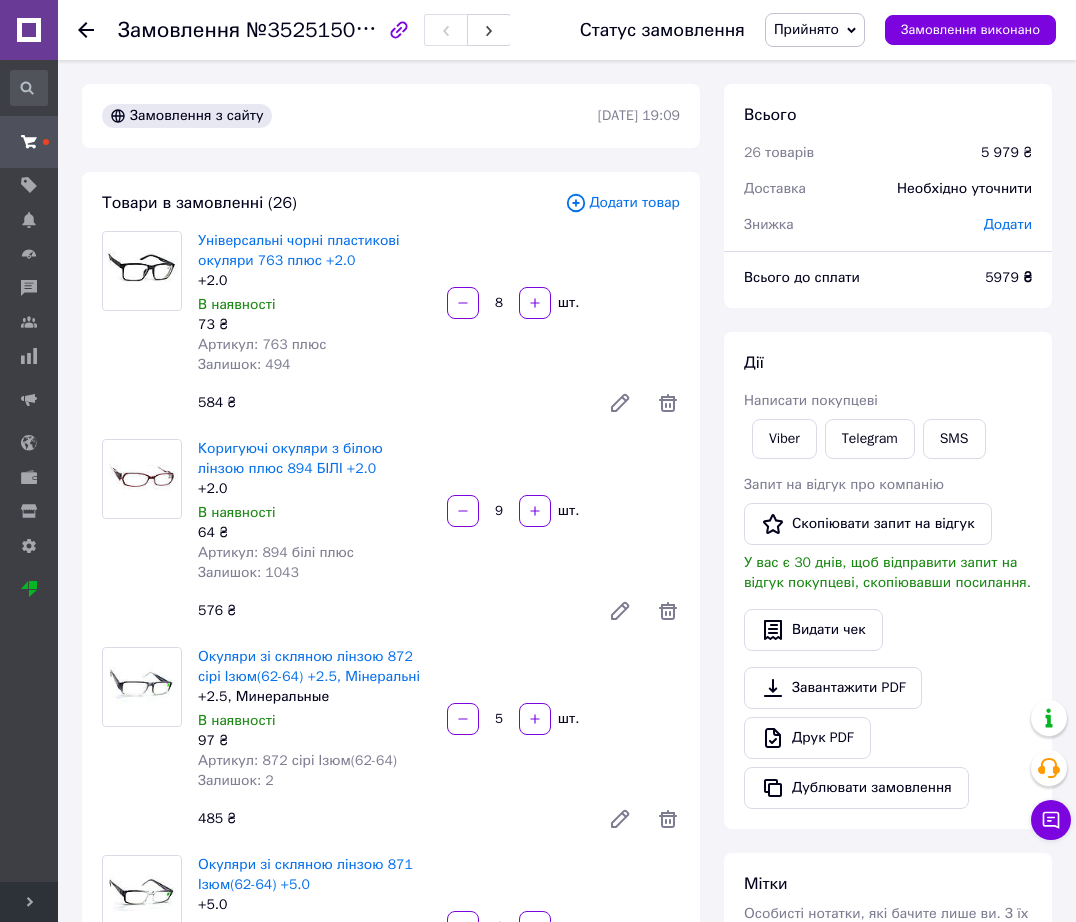 click on "Додати" at bounding box center [1008, 224] 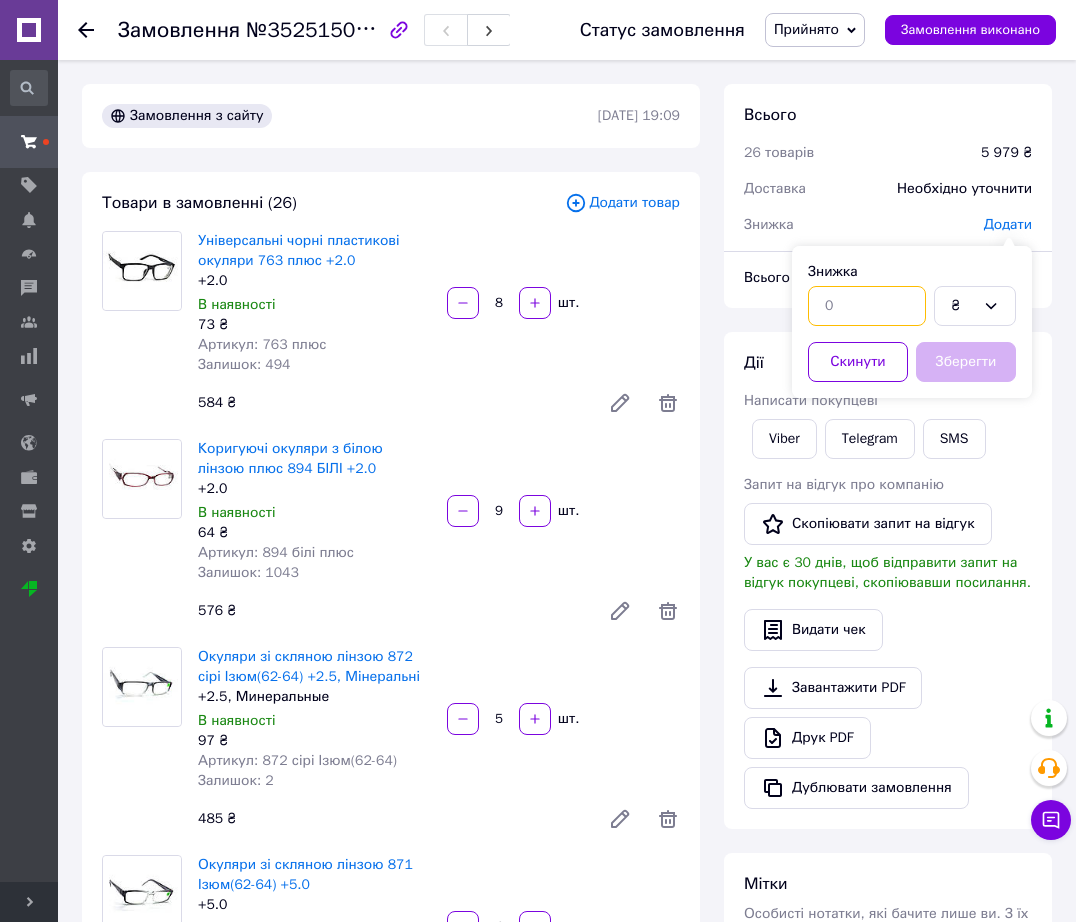 click at bounding box center (867, 306) 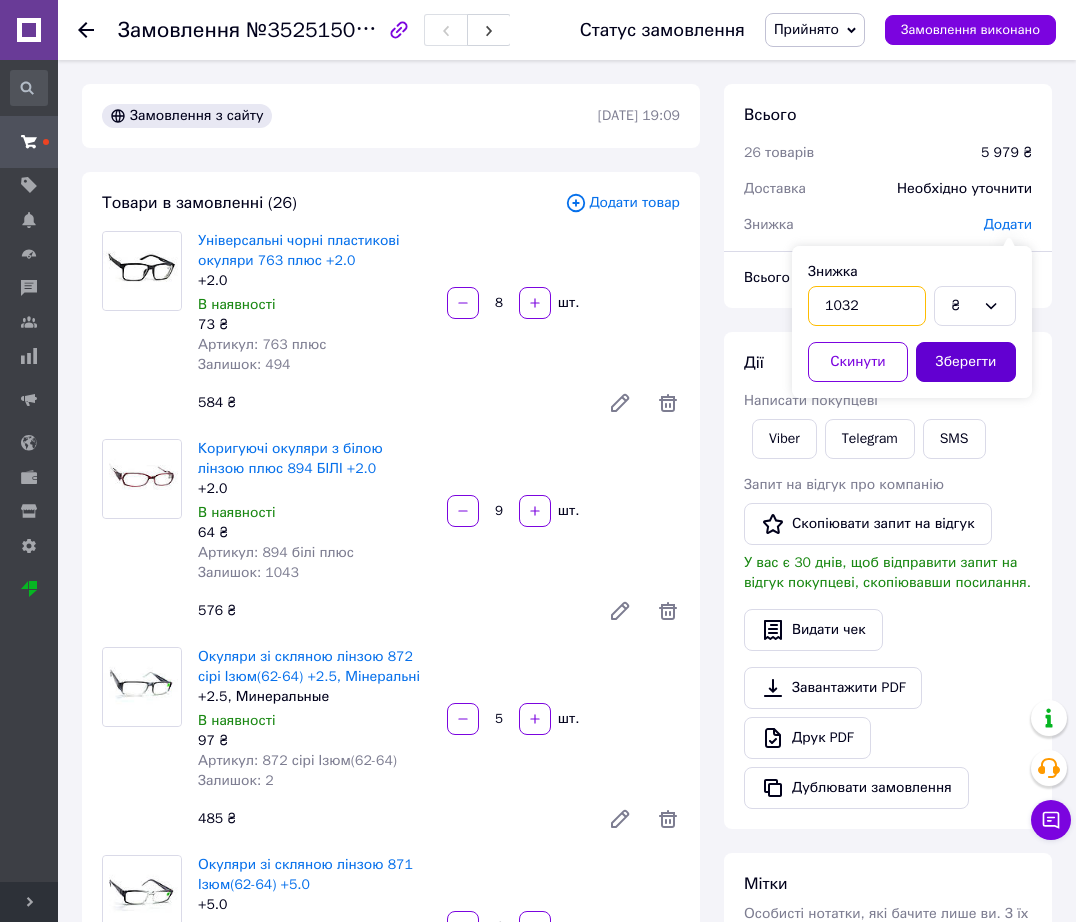 type on "1032" 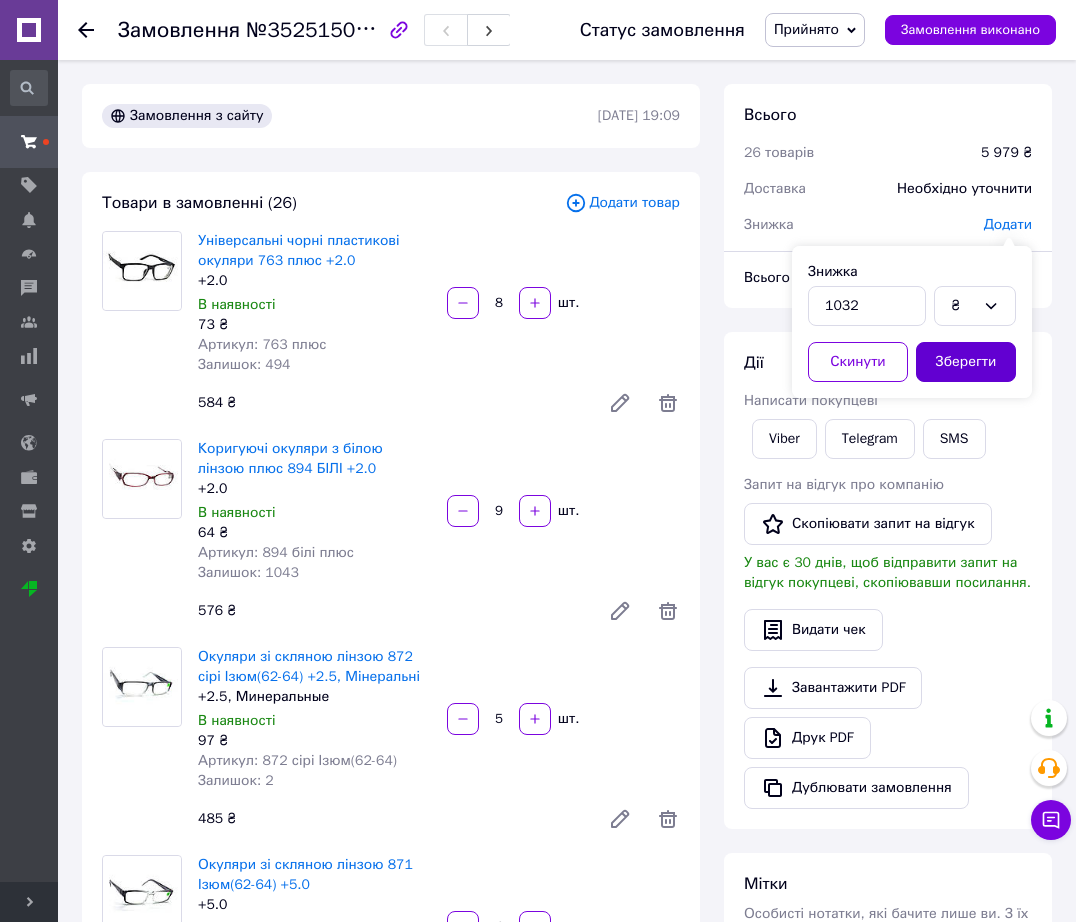 click on "Зберегти" at bounding box center (966, 362) 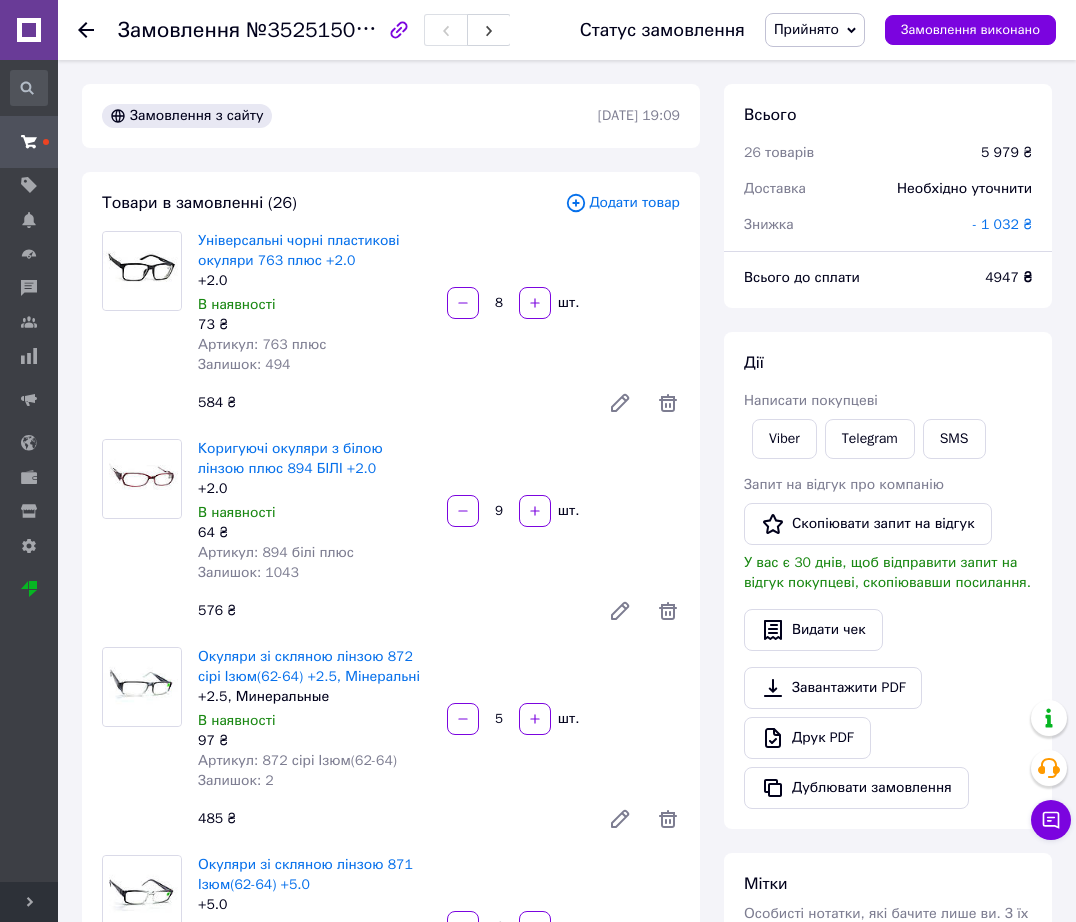 drag, startPoint x: 1010, startPoint y: 361, endPoint x: 1036, endPoint y: 327, distance: 42.80187 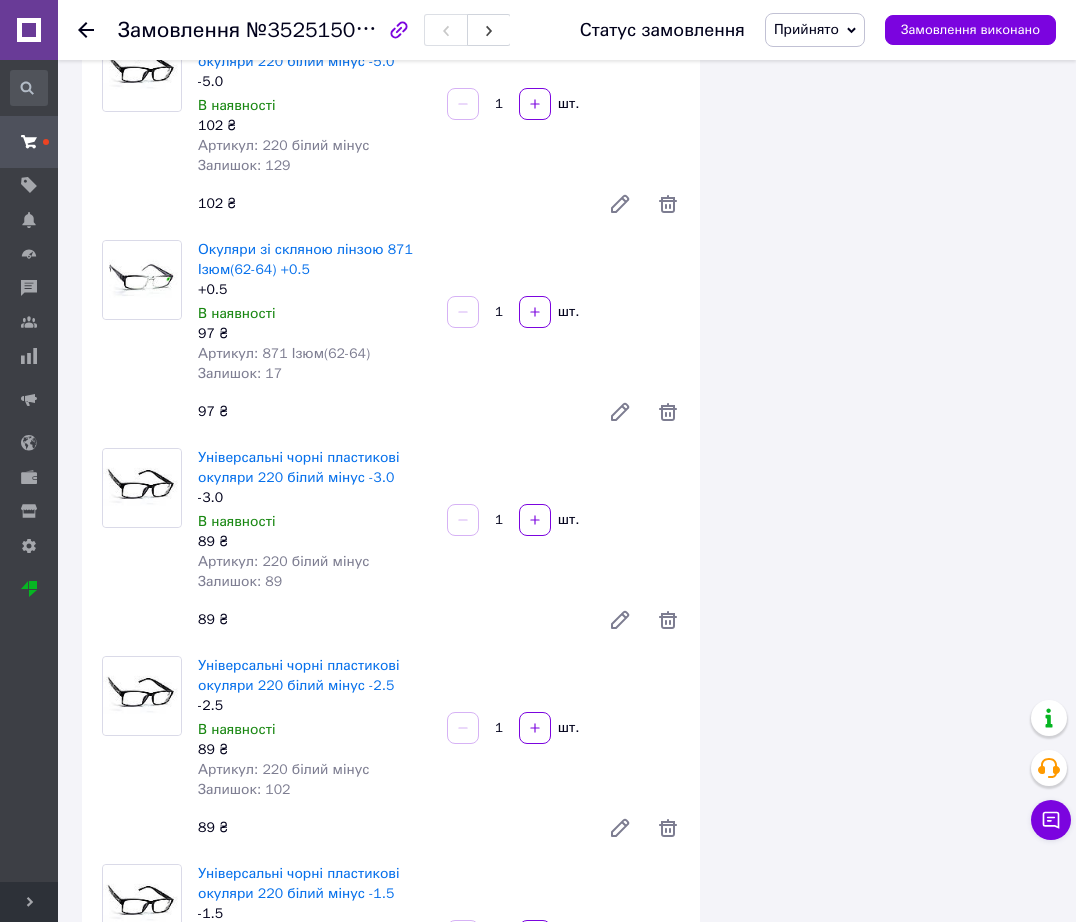 scroll, scrollTop: 5150, scrollLeft: 0, axis: vertical 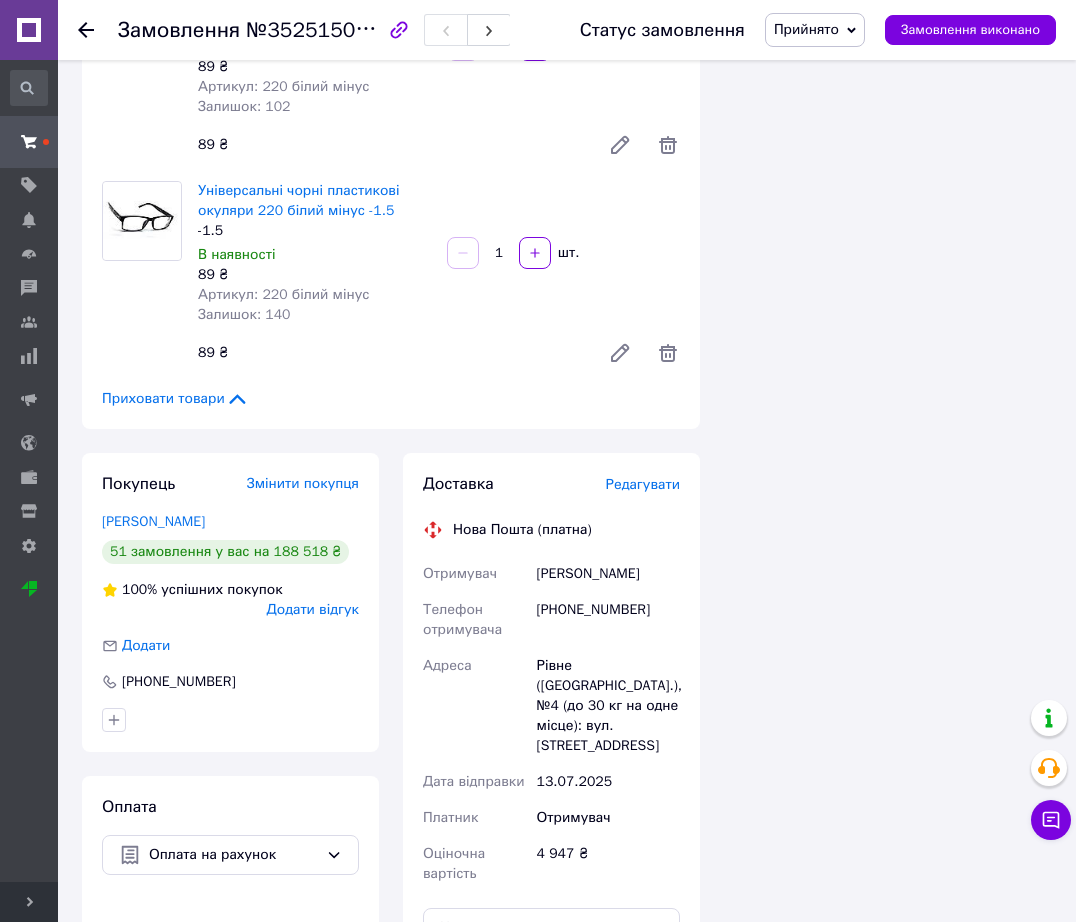 click on "Приховати товари" at bounding box center (175, 399) 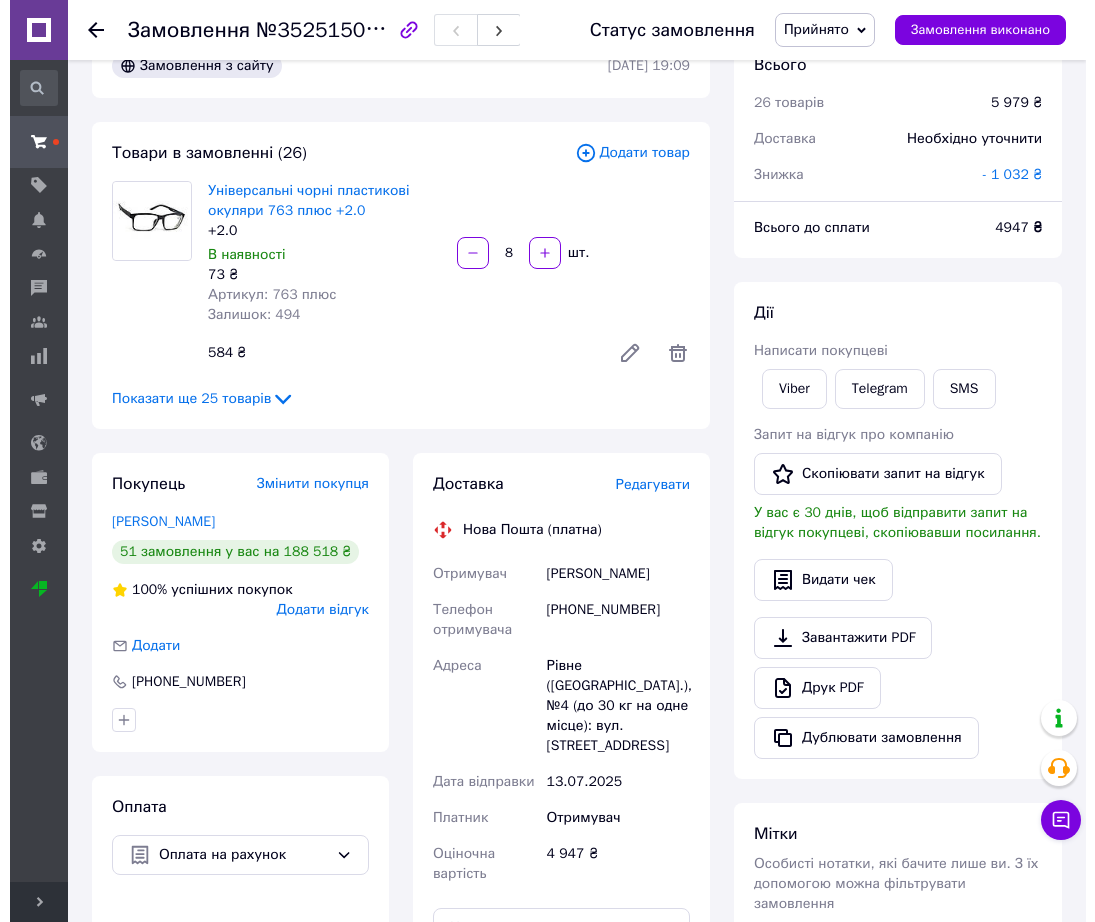 scroll, scrollTop: 0, scrollLeft: 0, axis: both 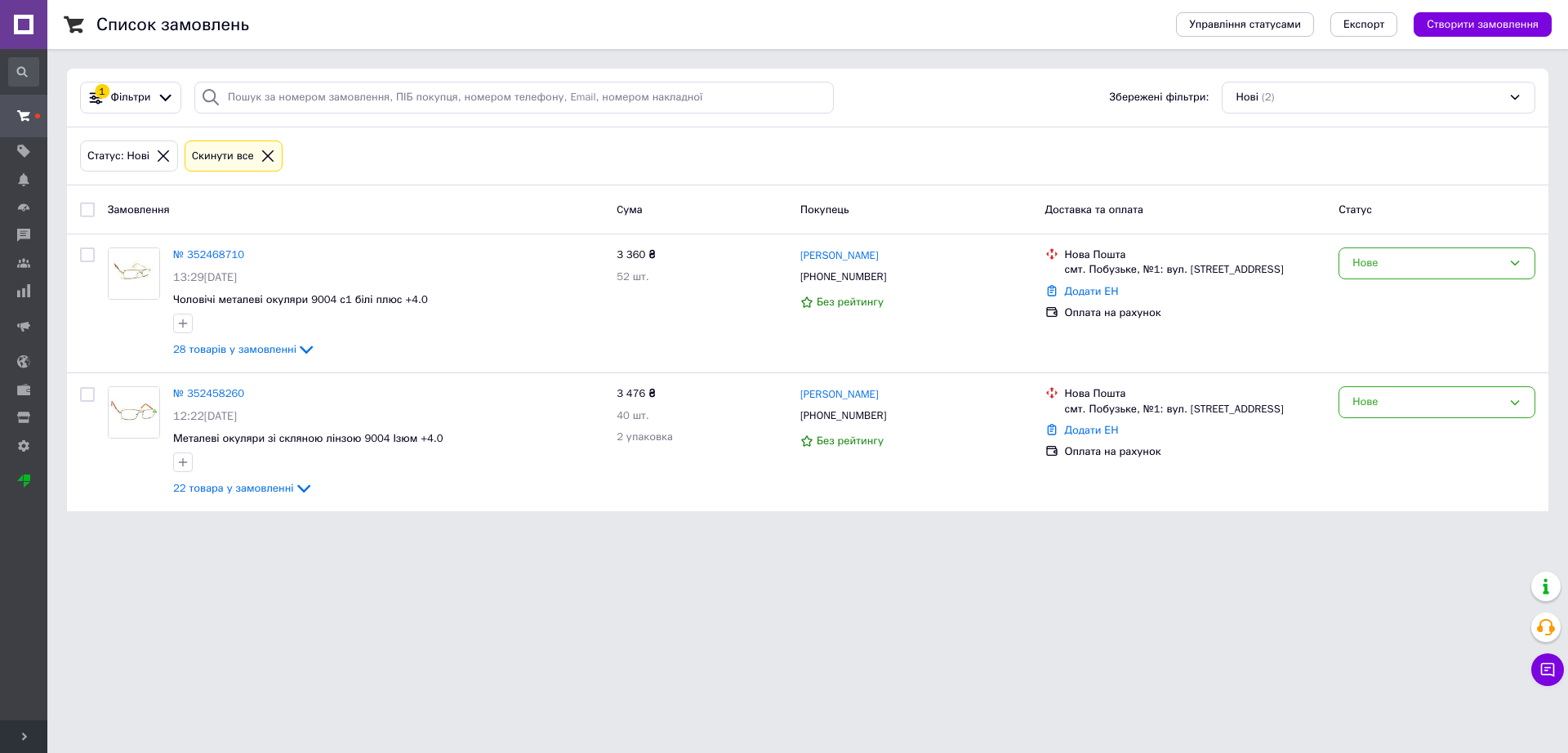 click on "Розгорнути" at bounding box center (24, 737) 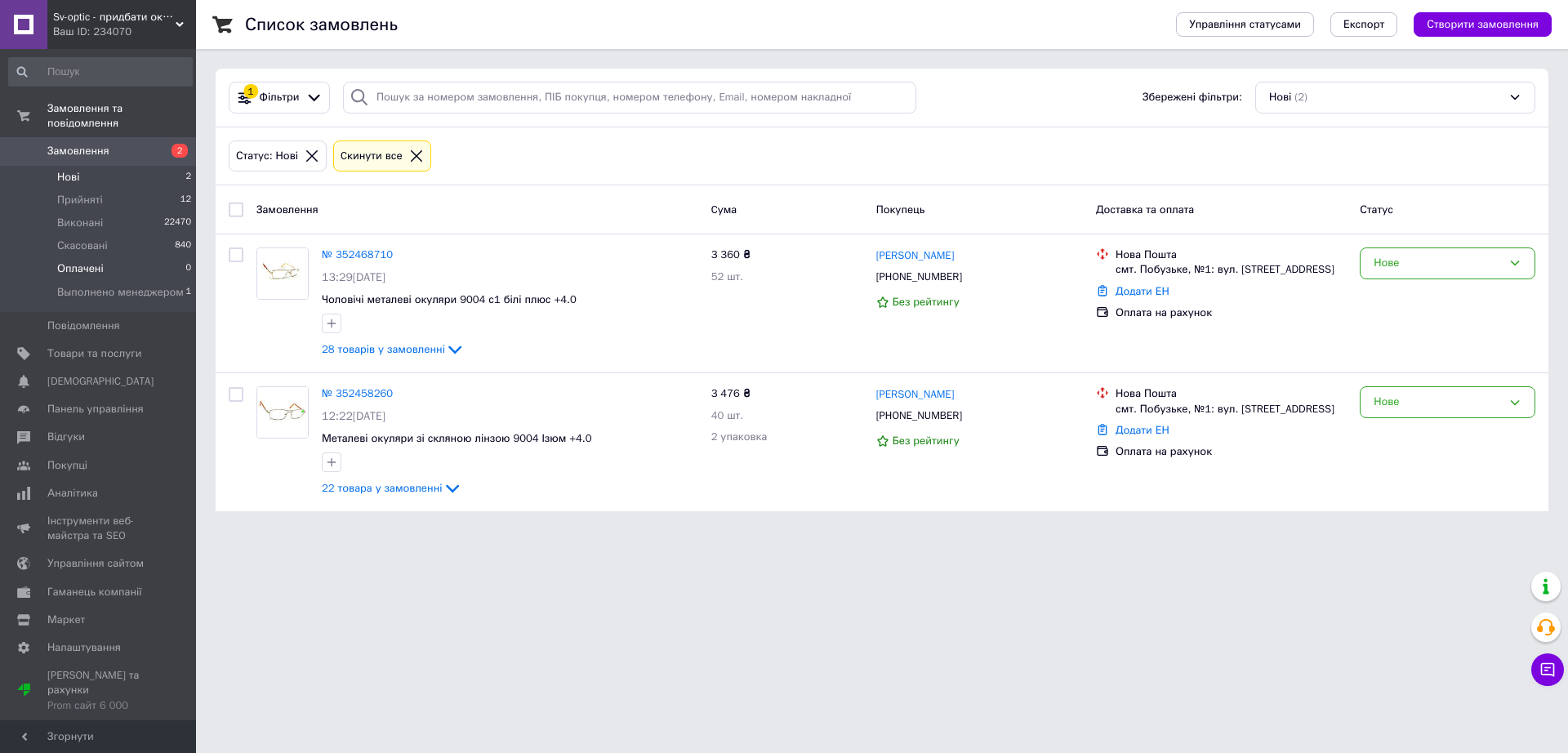 click on "Оплачені 0" at bounding box center (100, 269) 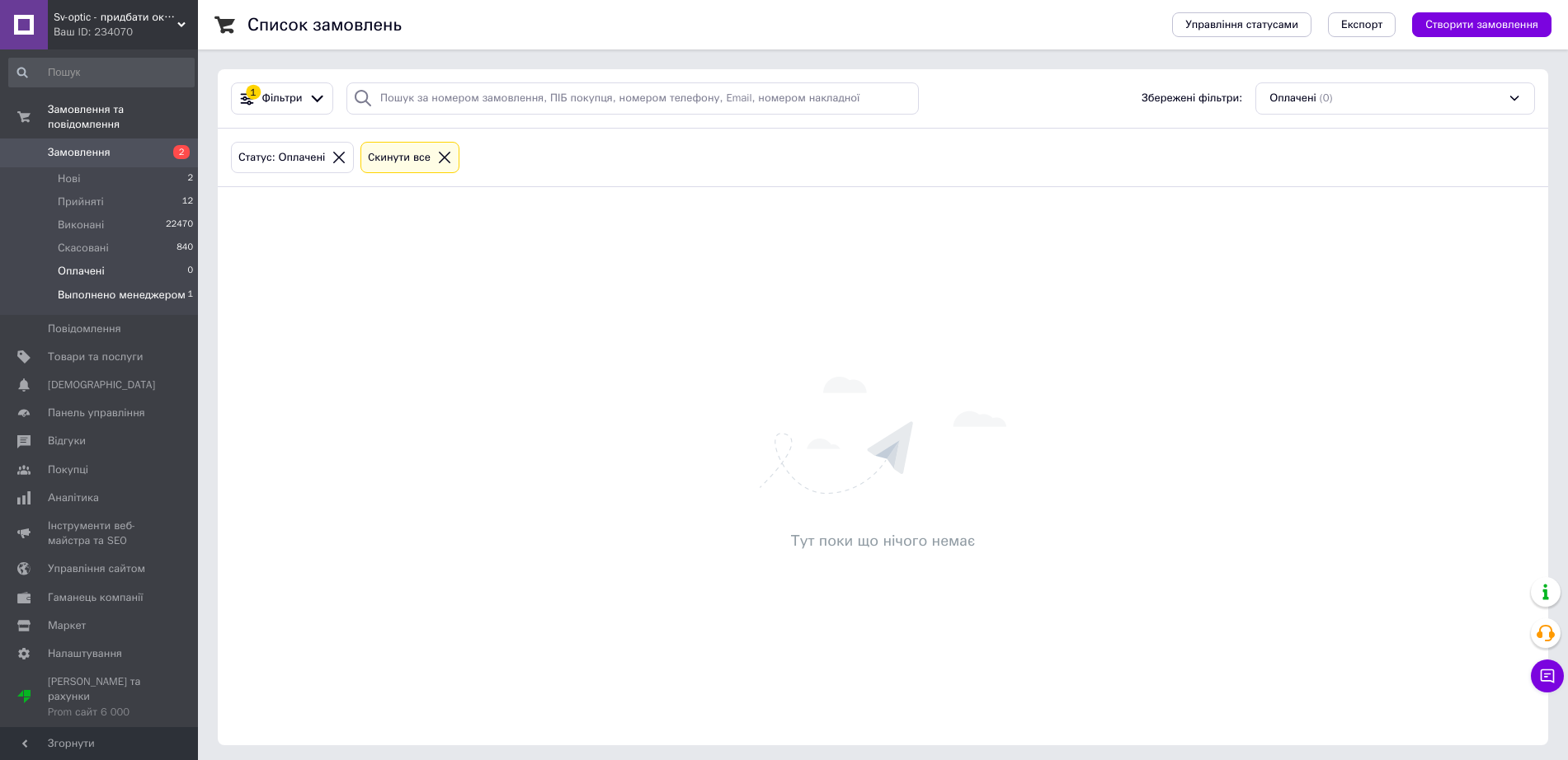 click on "Выполнено менеджером 1" at bounding box center (101, 299) 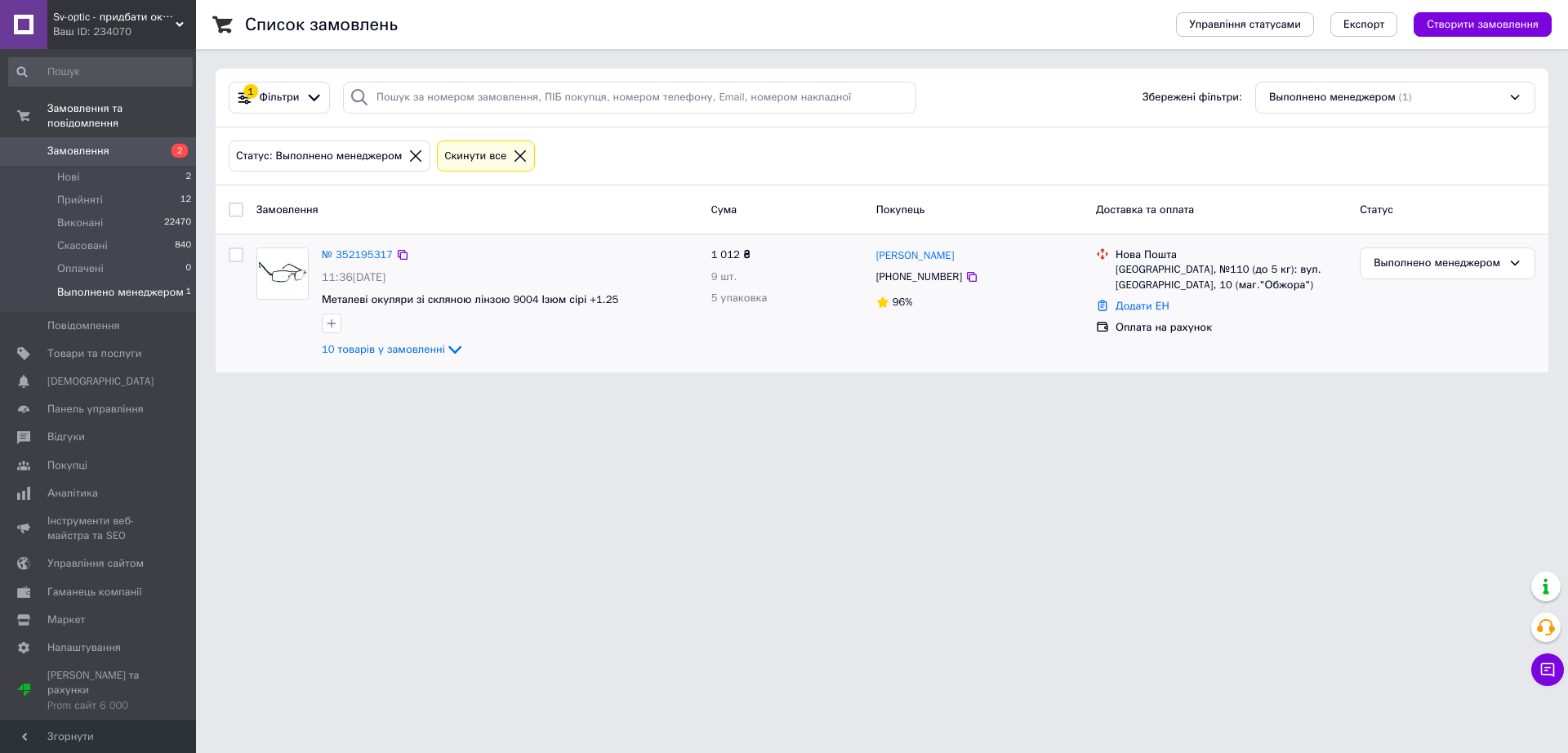 click on "Выполнено менеджером" at bounding box center [1447, 303] 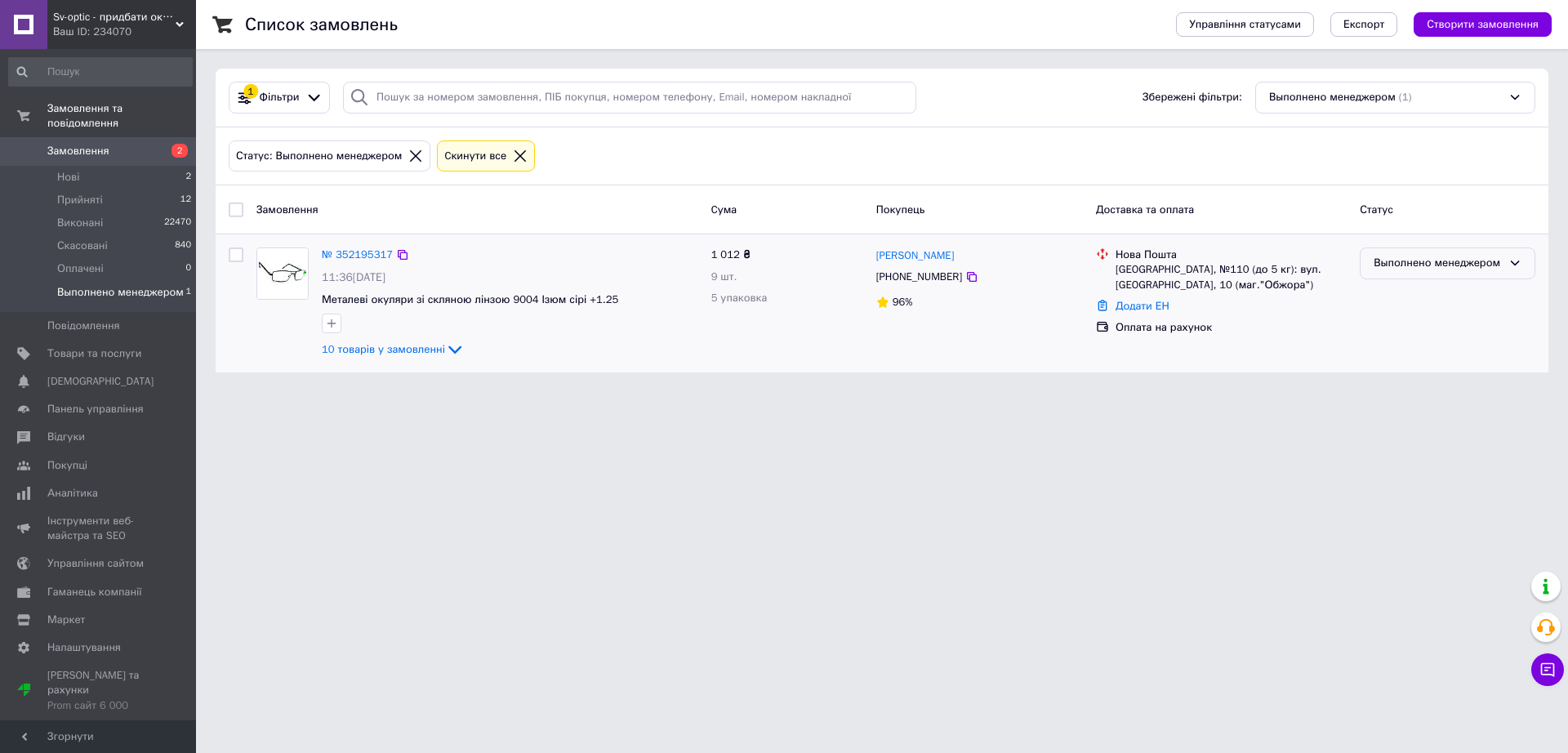 click on "Выполнено менеджером" at bounding box center (1437, 263) 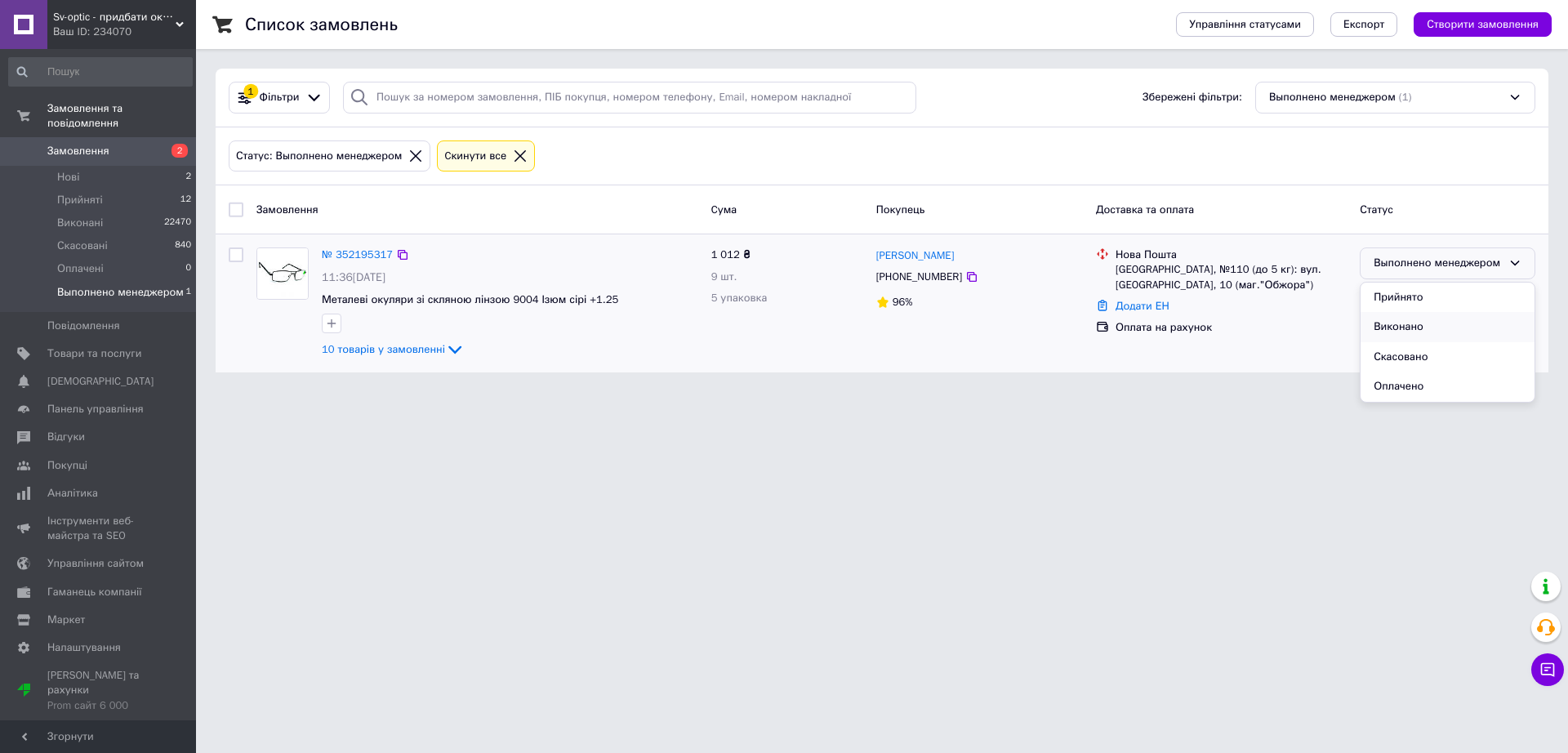 click on "Виконано" at bounding box center (1447, 327) 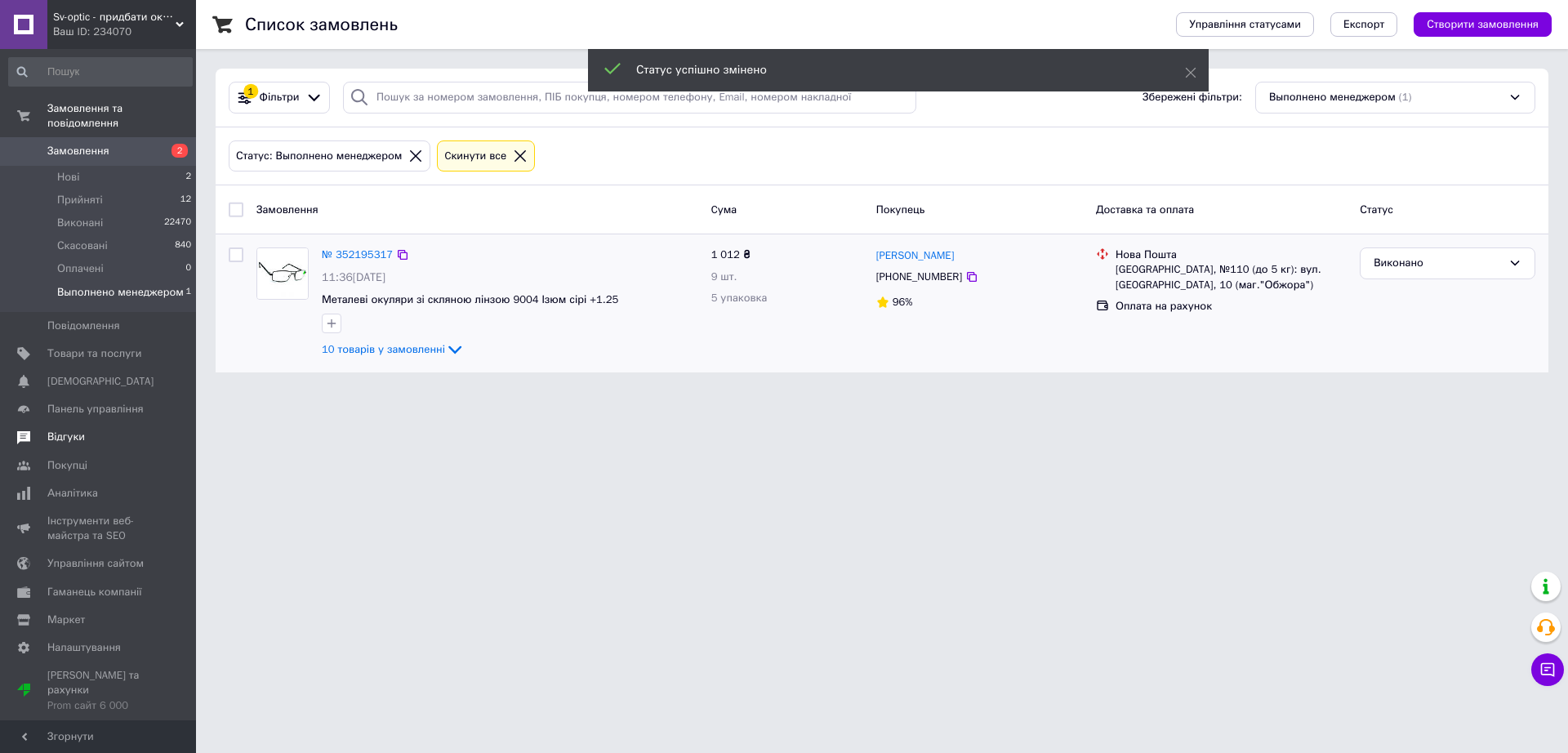 click at bounding box center (173, 437) 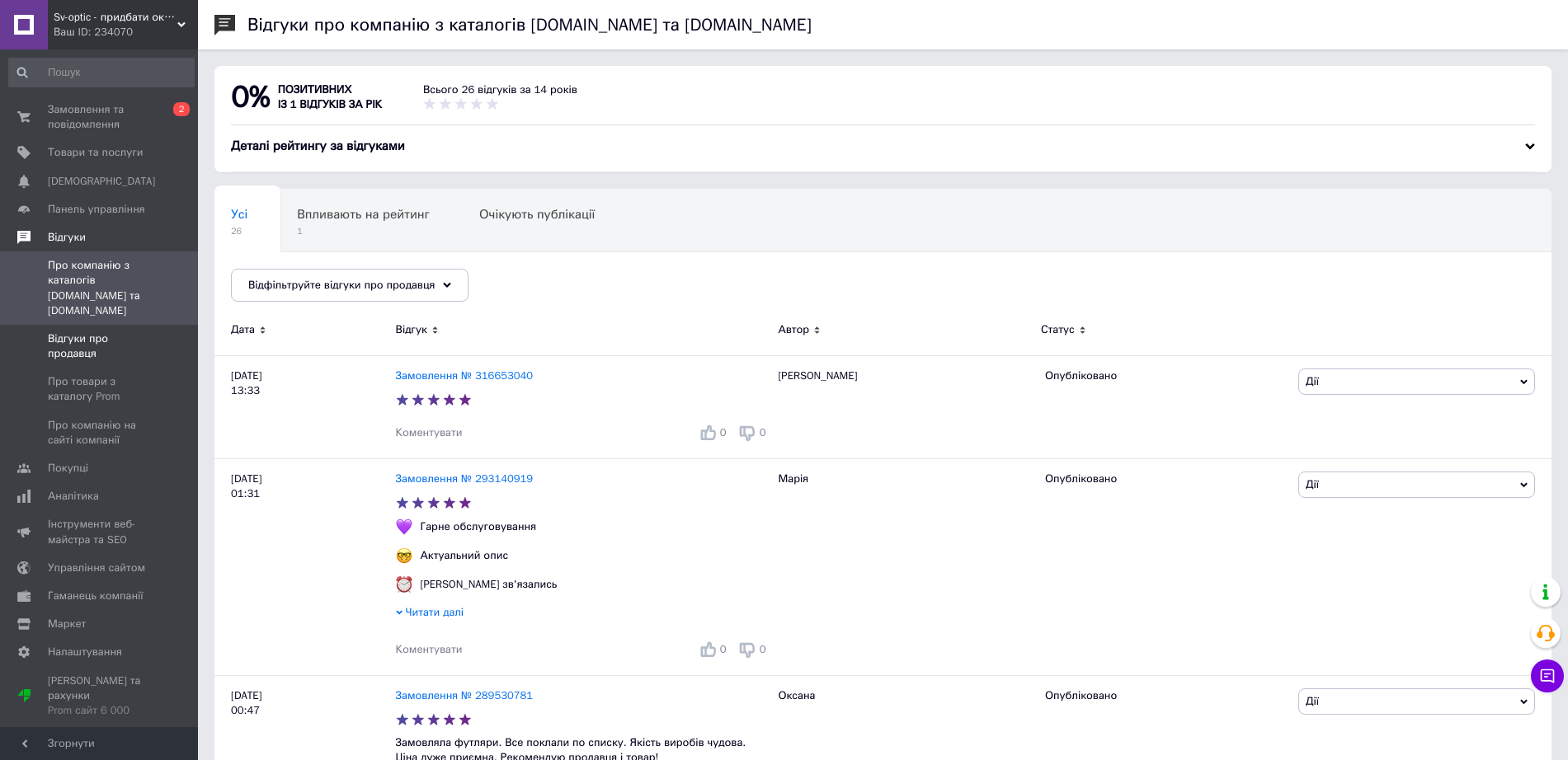 click on "Відгуки про продавця" at bounding box center (100, 346) 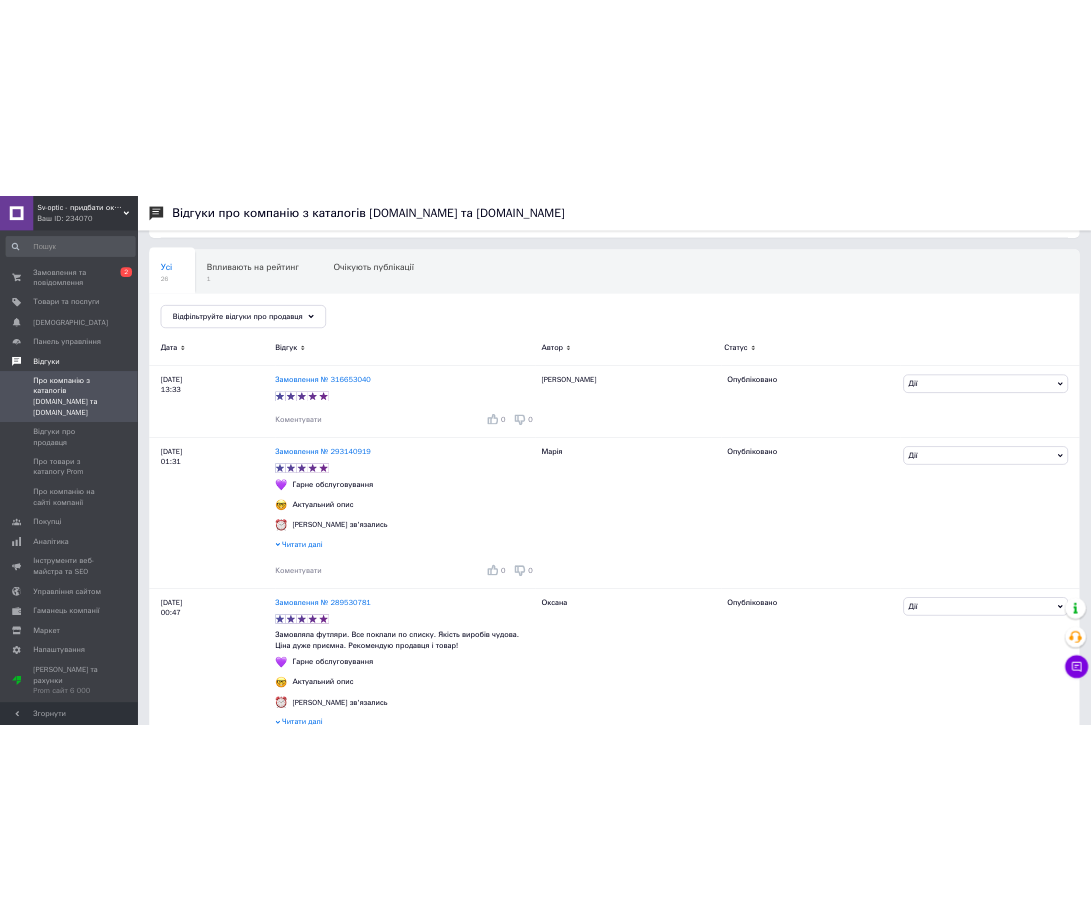 scroll, scrollTop: 0, scrollLeft: 0, axis: both 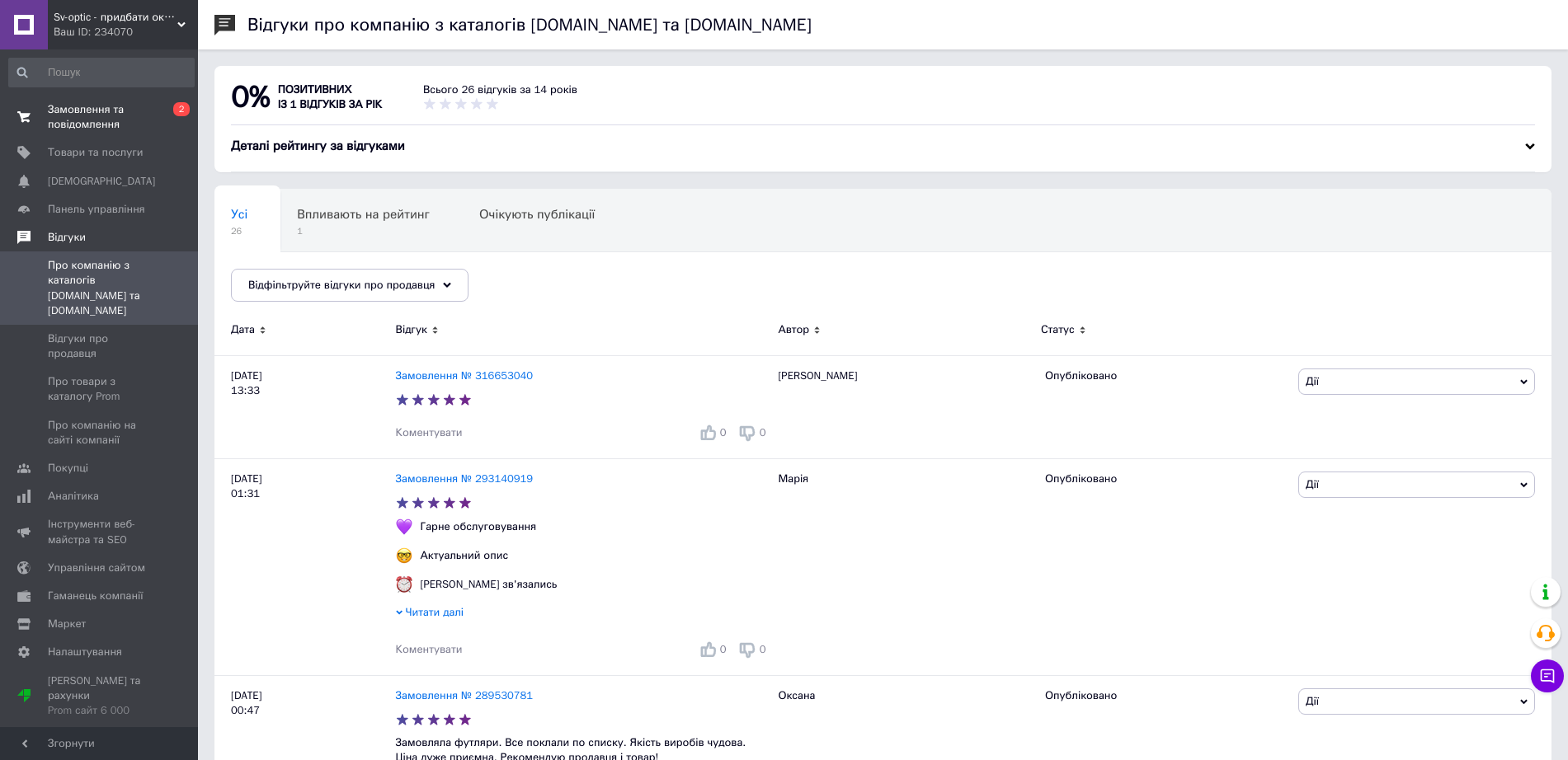 click on "Замовлення та повідомлення" at bounding box center [100, 117] 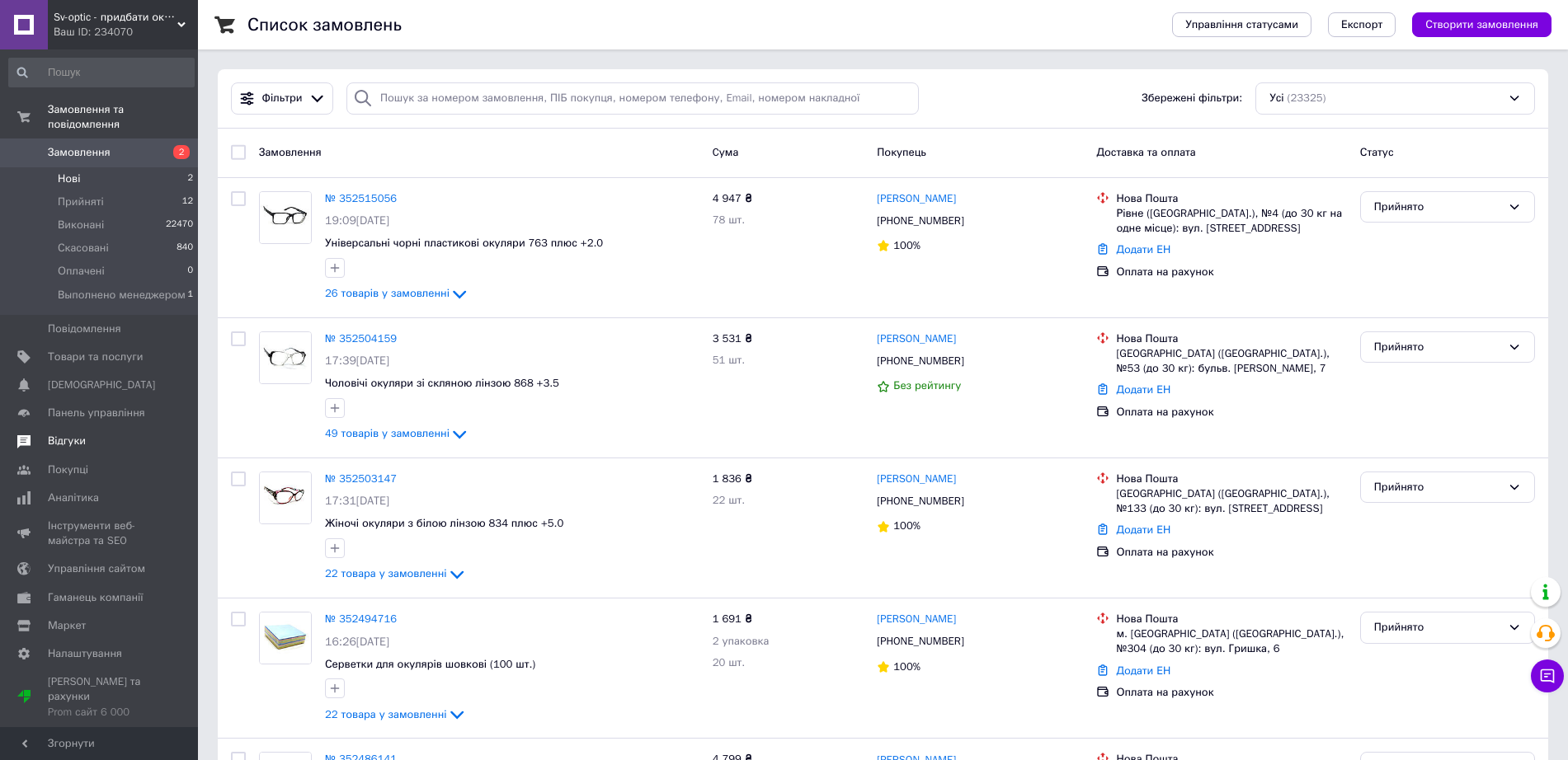 click on "Нові 2" at bounding box center [101, 179] 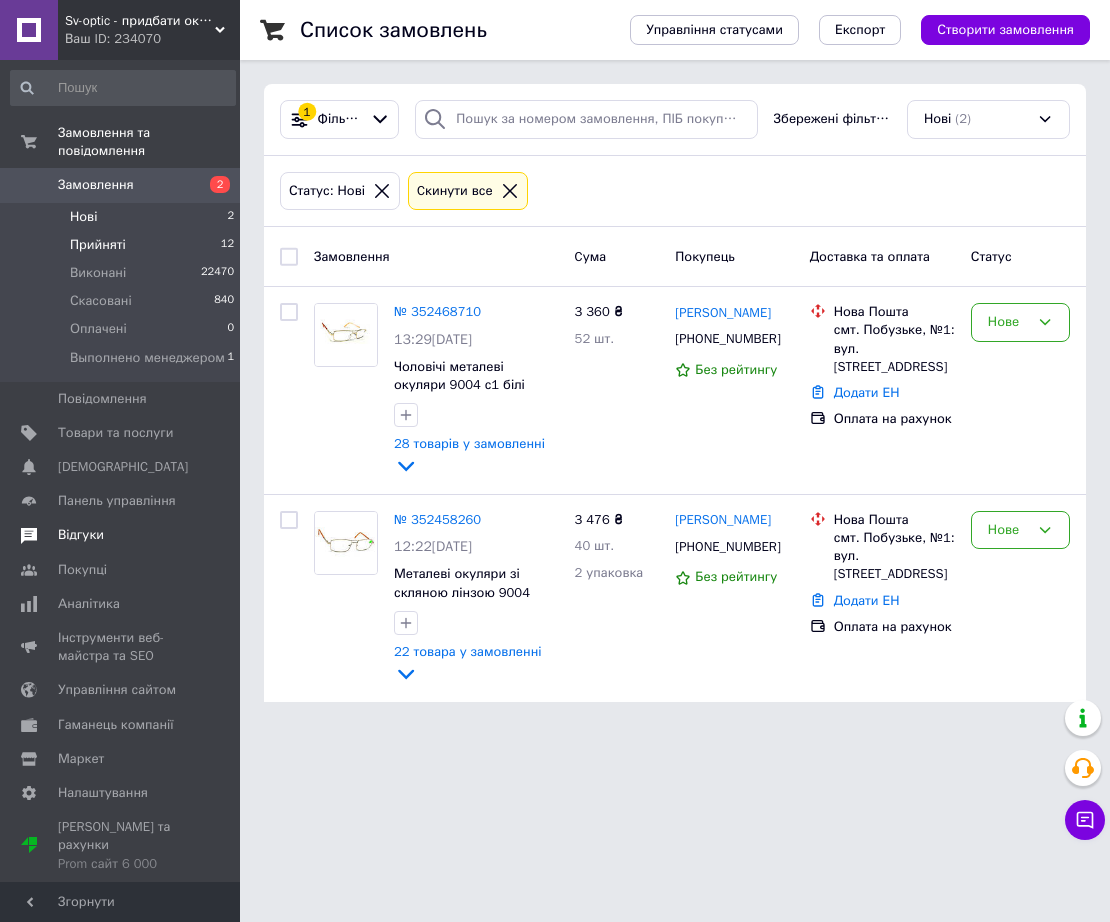 click on "Прийняті" at bounding box center (98, 245) 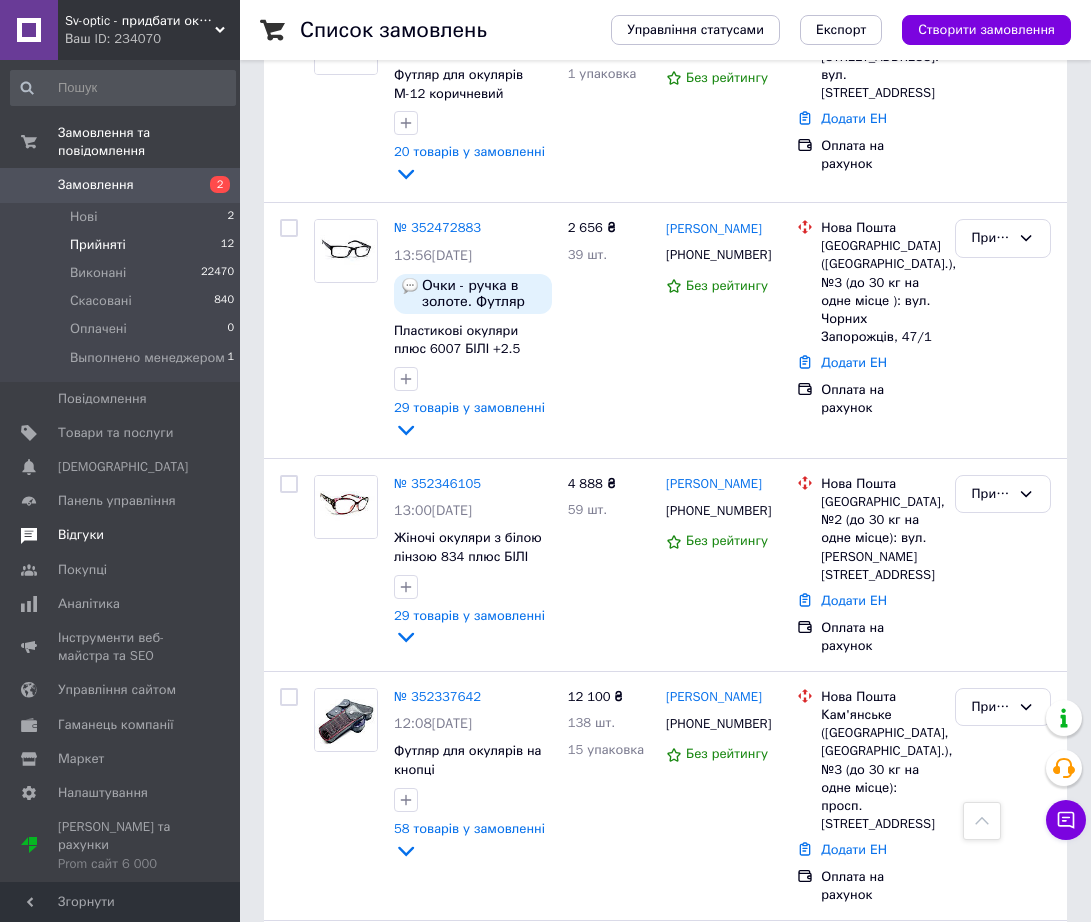 scroll, scrollTop: 1972, scrollLeft: 0, axis: vertical 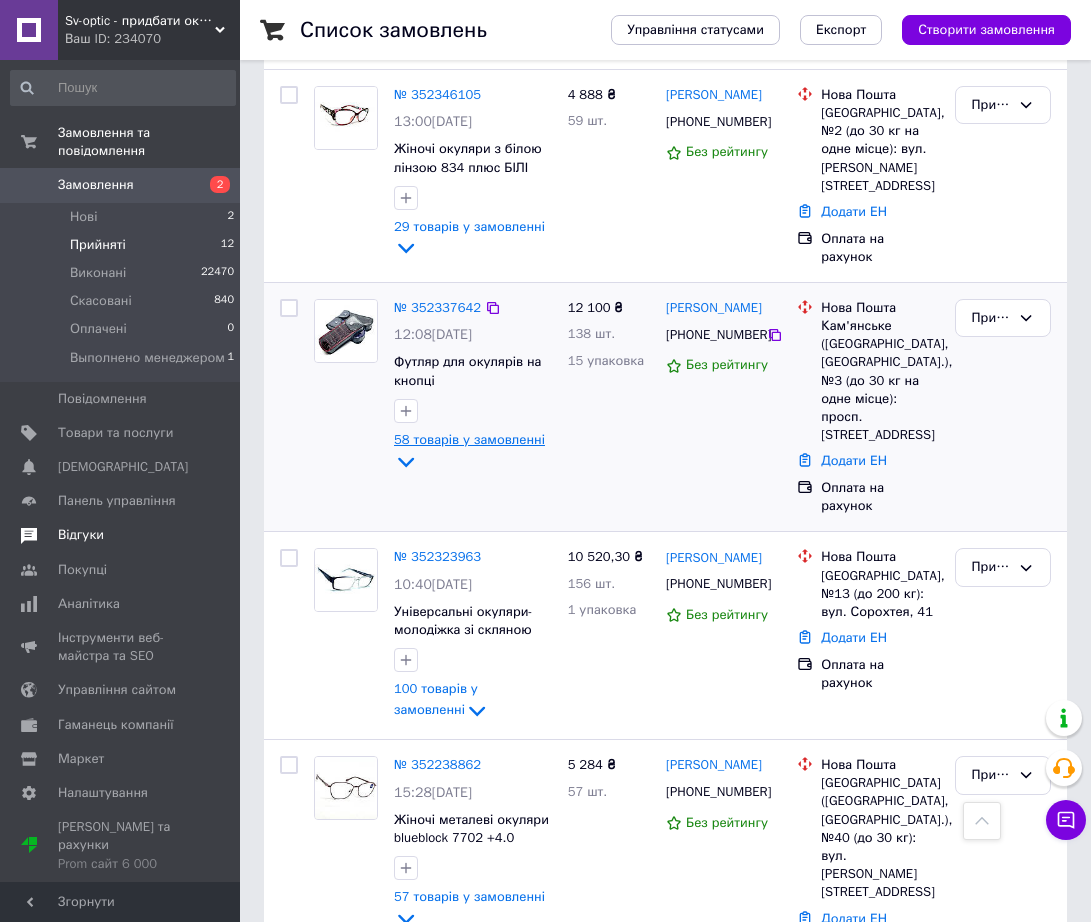 click on "58 товарів у замовленні" at bounding box center [469, 439] 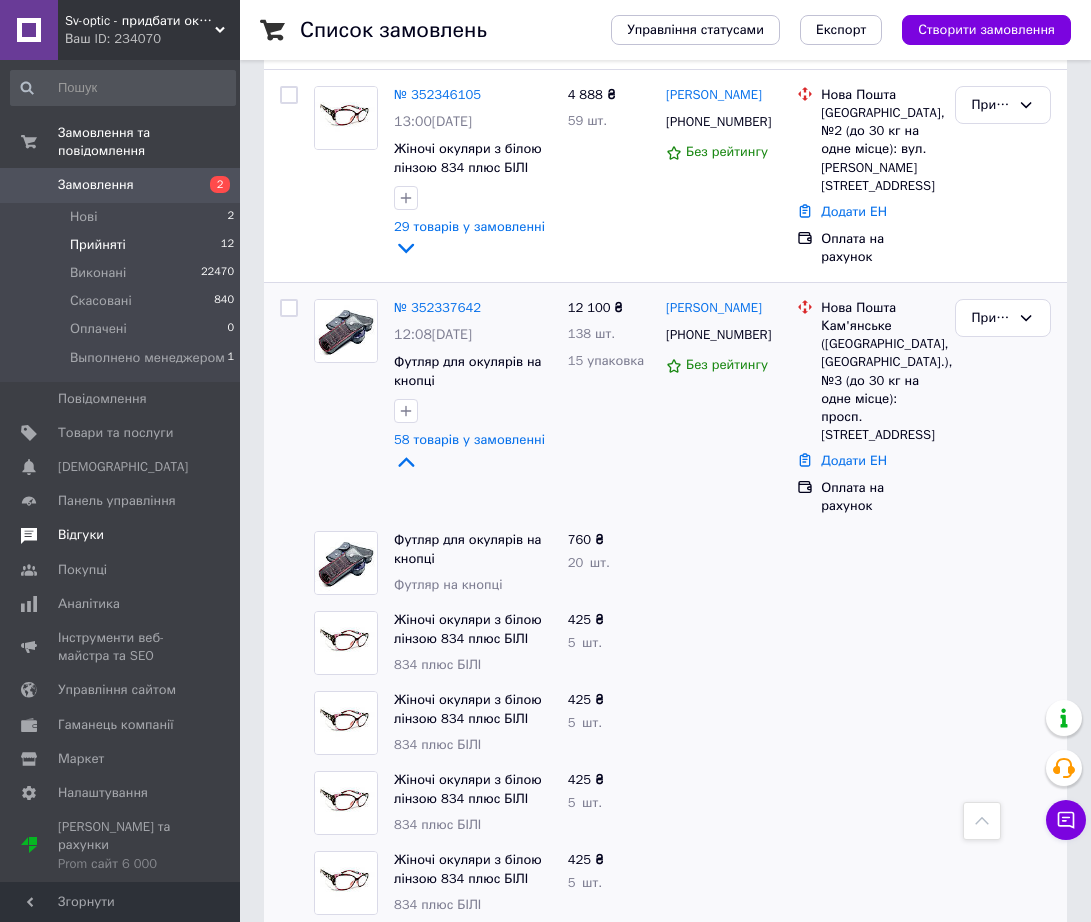 click on "Згорнути" at bounding box center [120, 902] 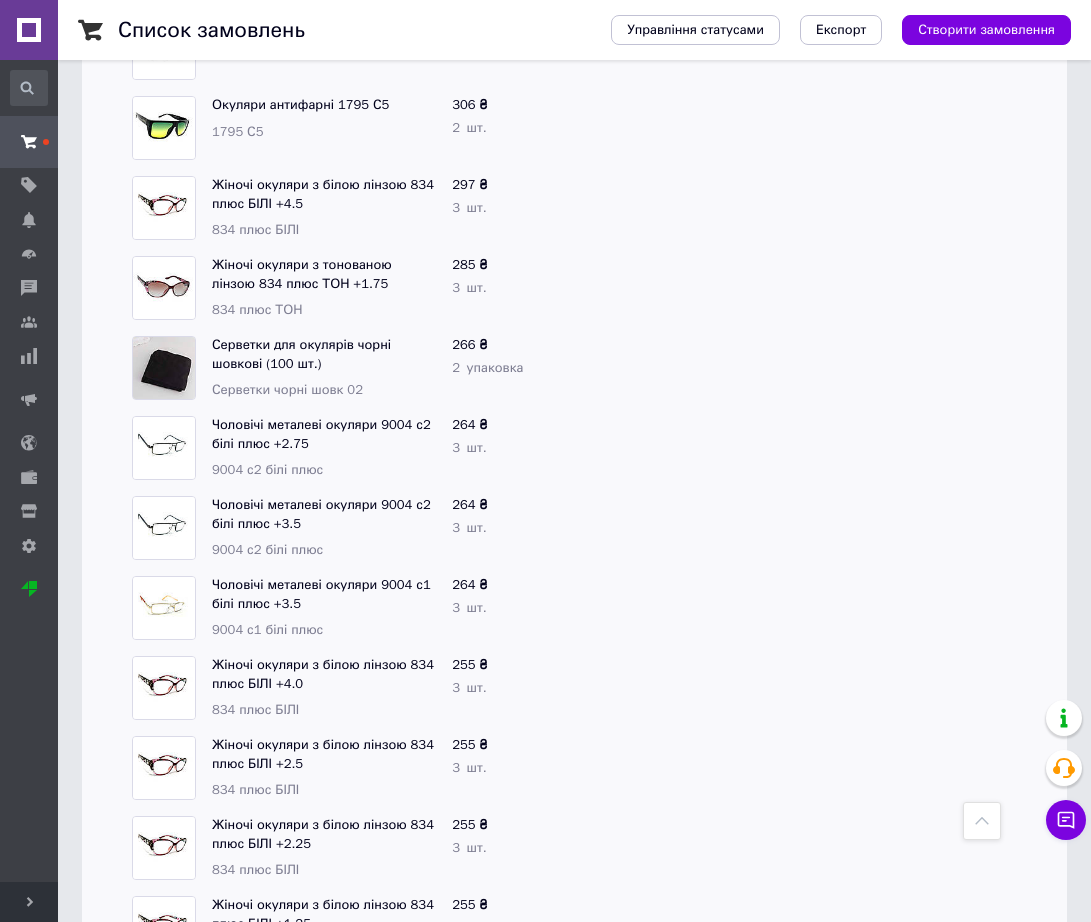 scroll, scrollTop: 1722, scrollLeft: 0, axis: vertical 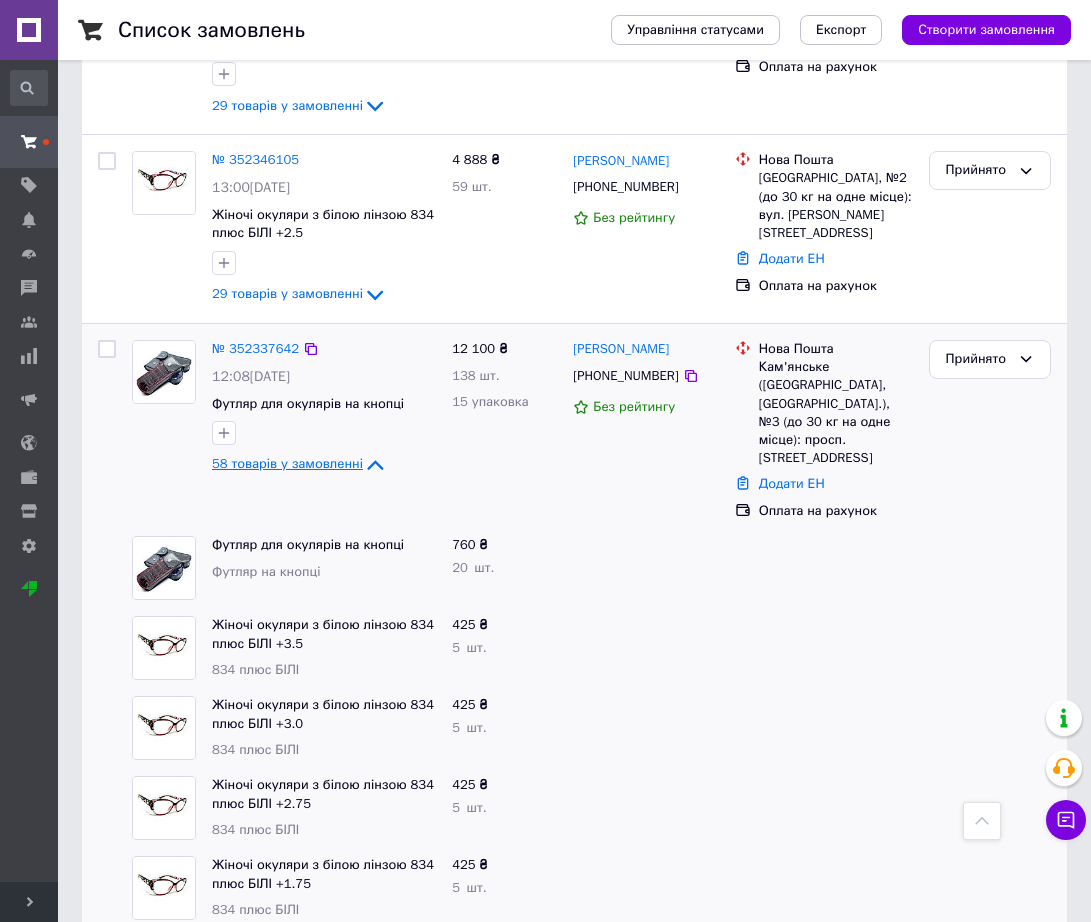 click on "58 товарів у замовленні" at bounding box center (287, 464) 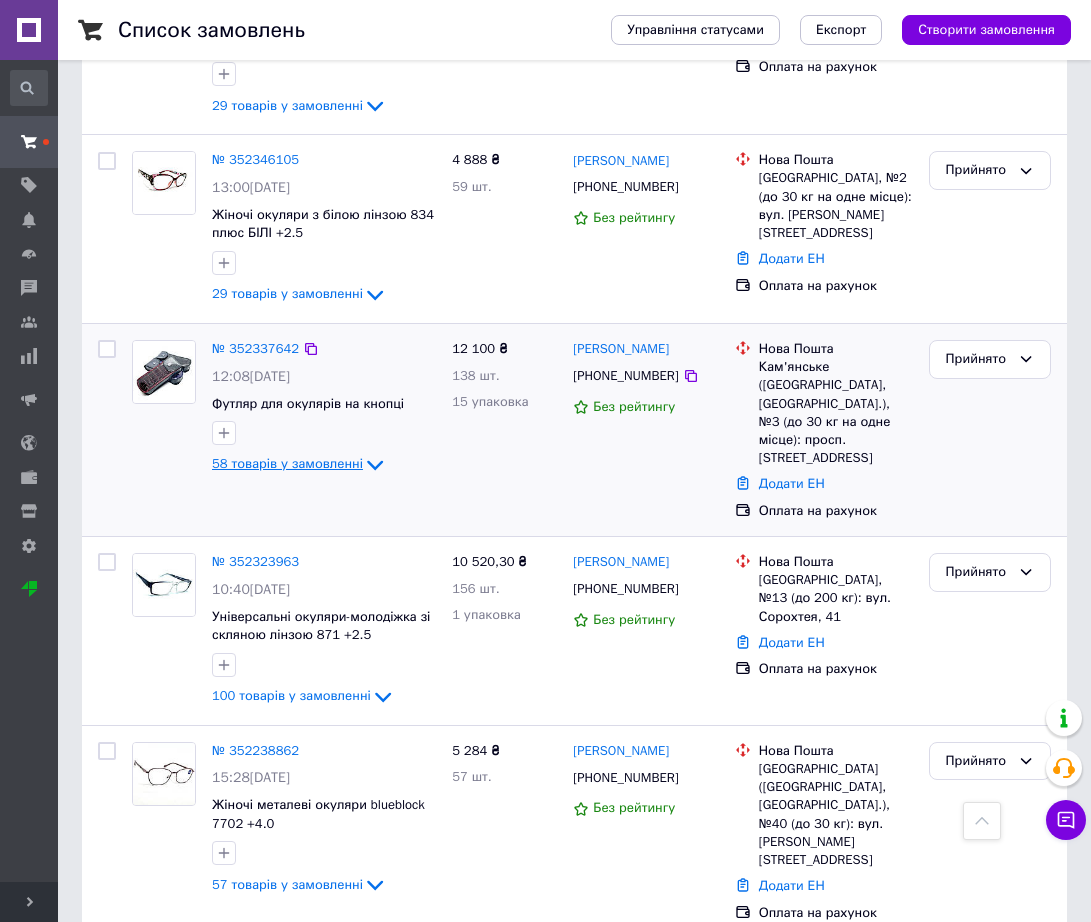scroll, scrollTop: 1713, scrollLeft: 0, axis: vertical 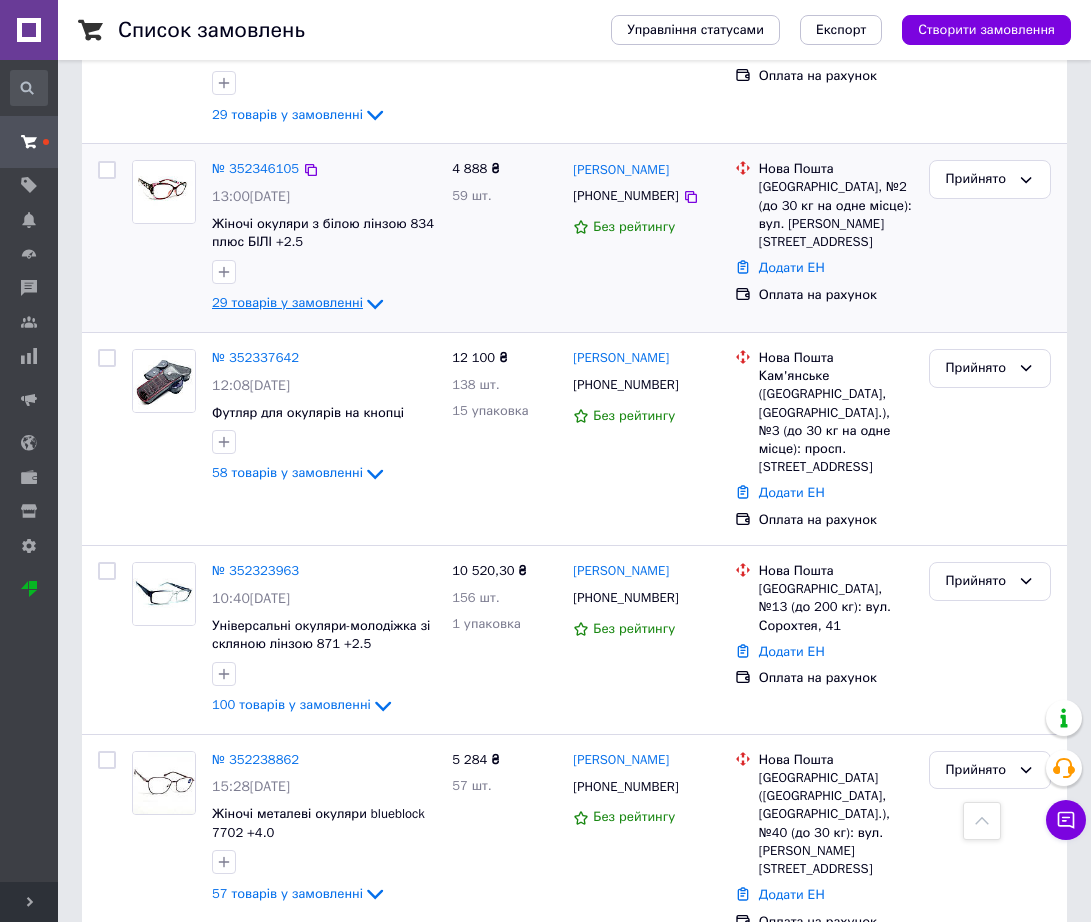 click on "29 товарів у замовленні" at bounding box center [287, 303] 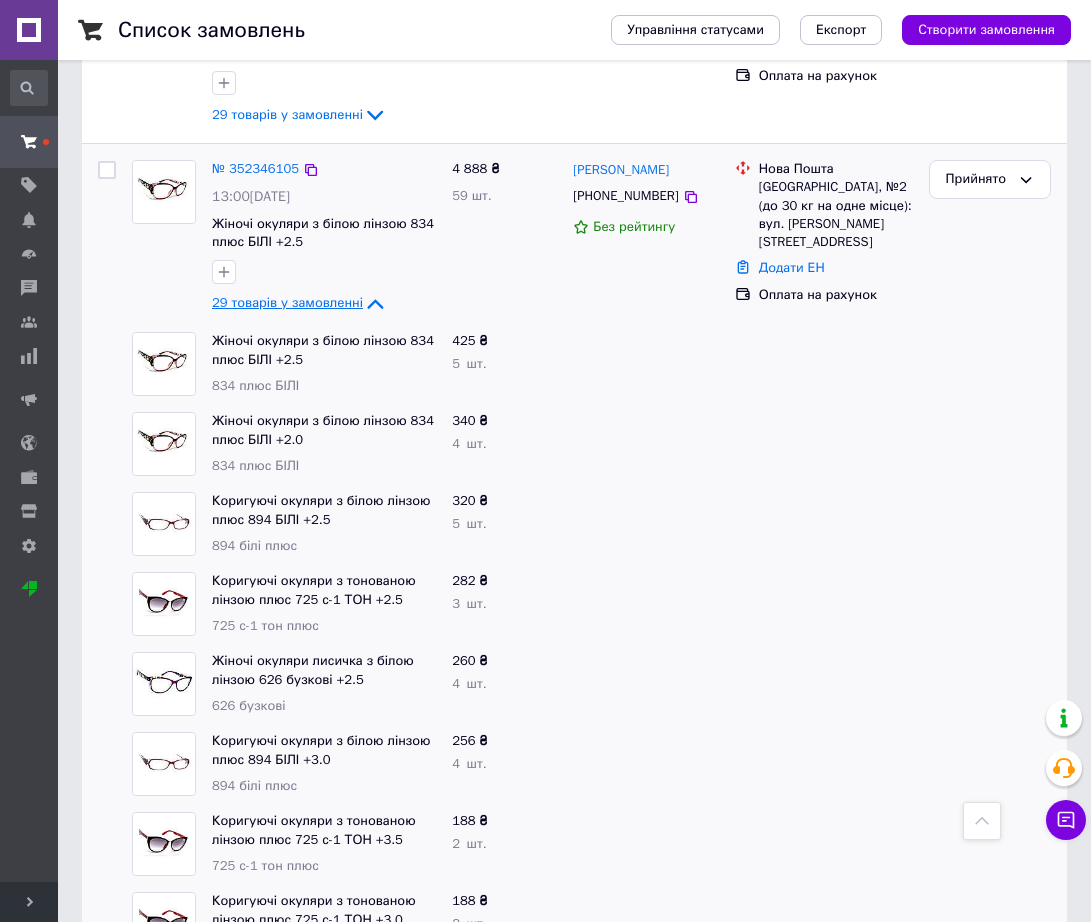 click on "29 товарів у замовленні" at bounding box center [287, 303] 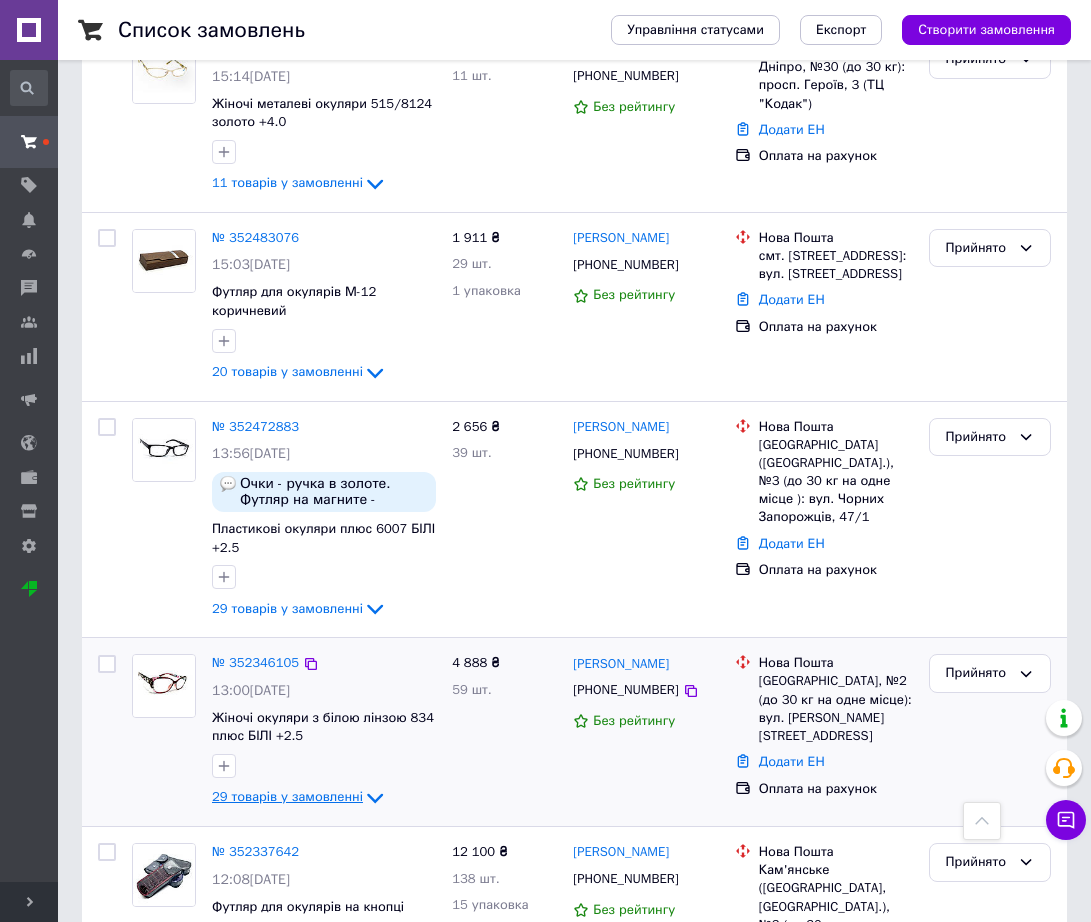 scroll, scrollTop: 1213, scrollLeft: 0, axis: vertical 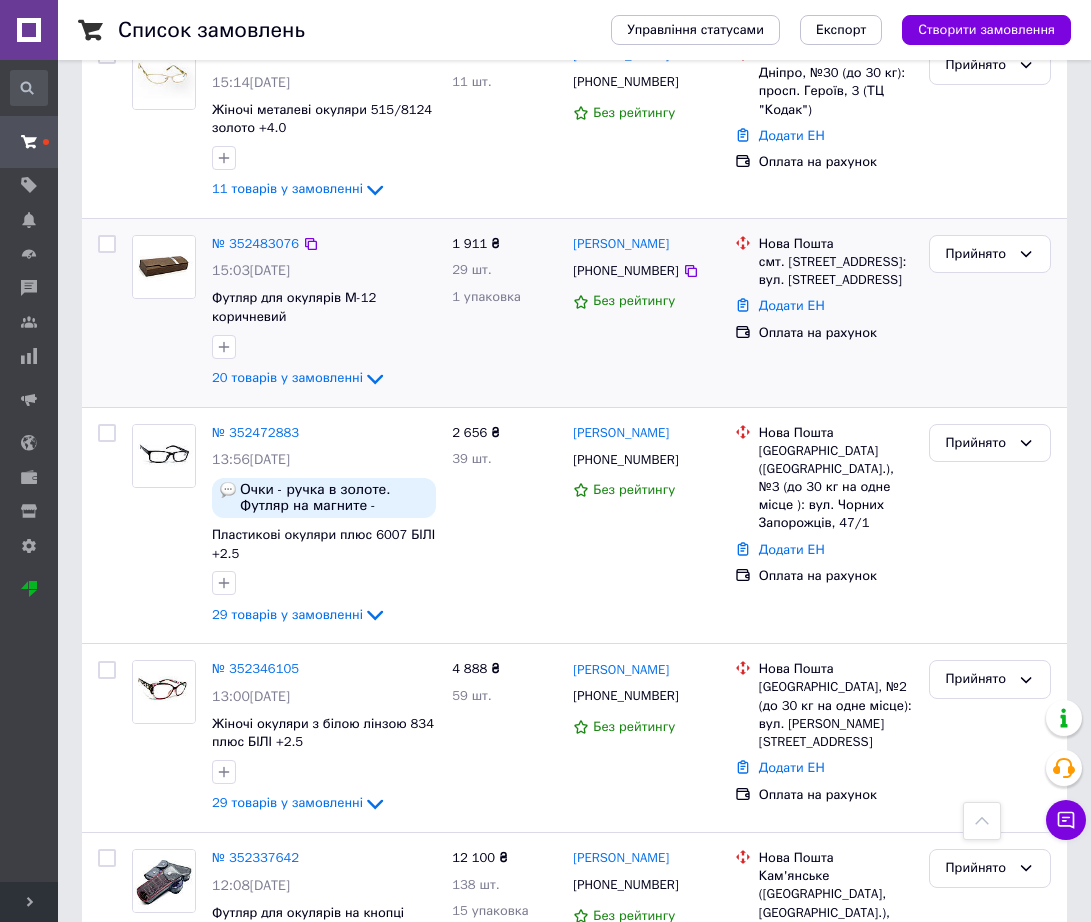click on "№ 352483076 15:03, 13.07.2025 Футляр для окулярів М-12 коричневий 20 товарів у замовленні" at bounding box center [324, 313] 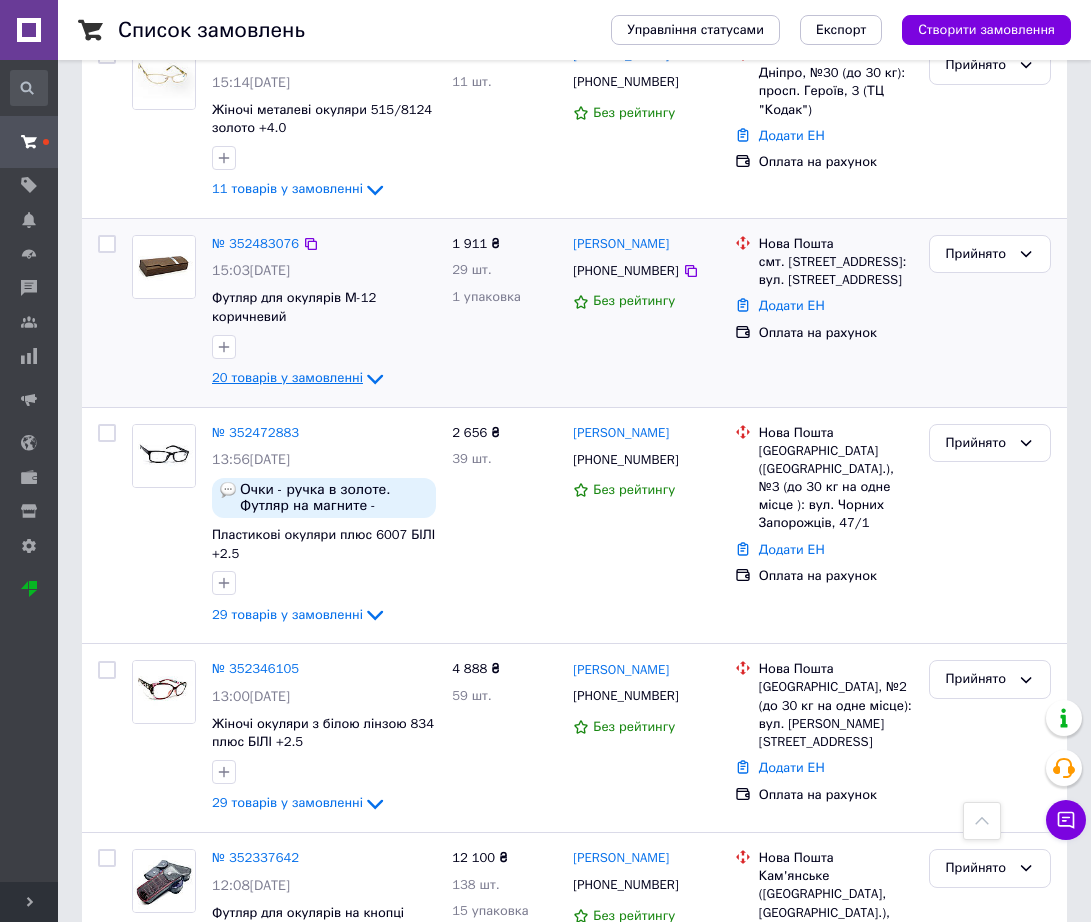 click on "20 товарів у замовленні" at bounding box center [287, 377] 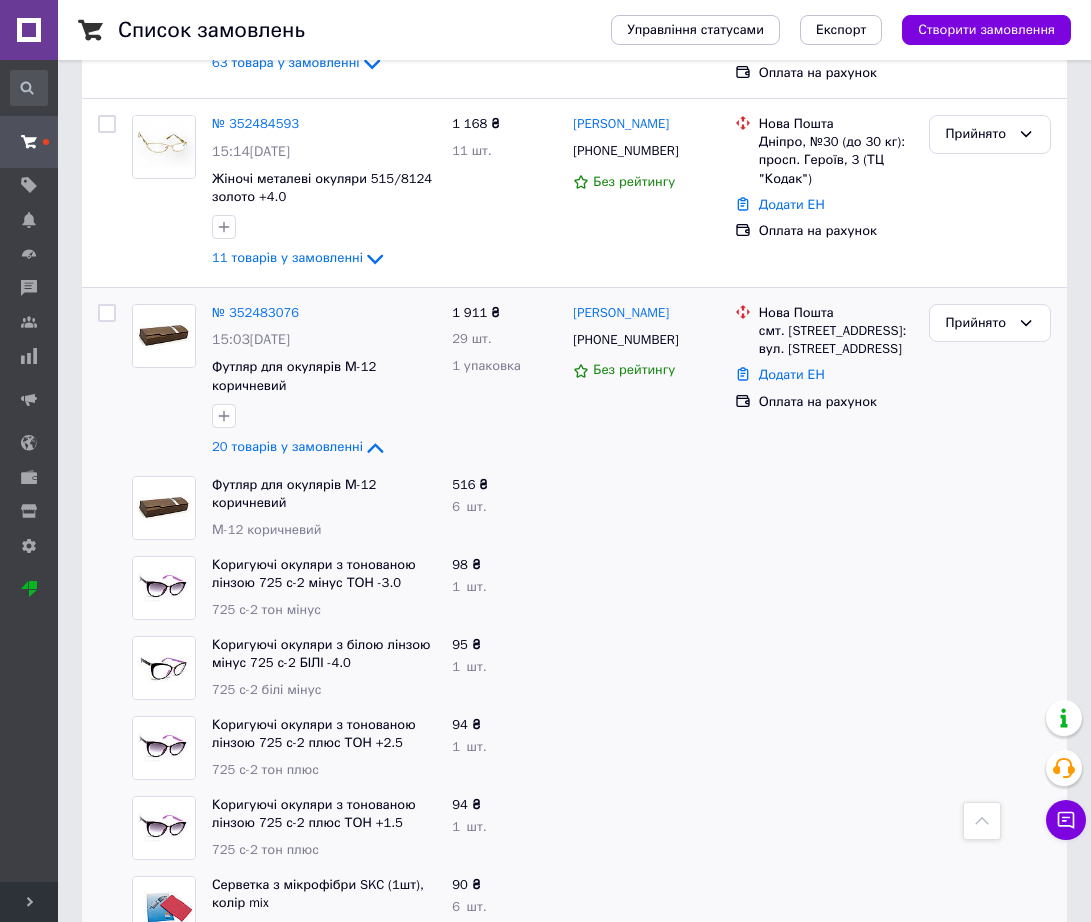 scroll, scrollTop: 1088, scrollLeft: 0, axis: vertical 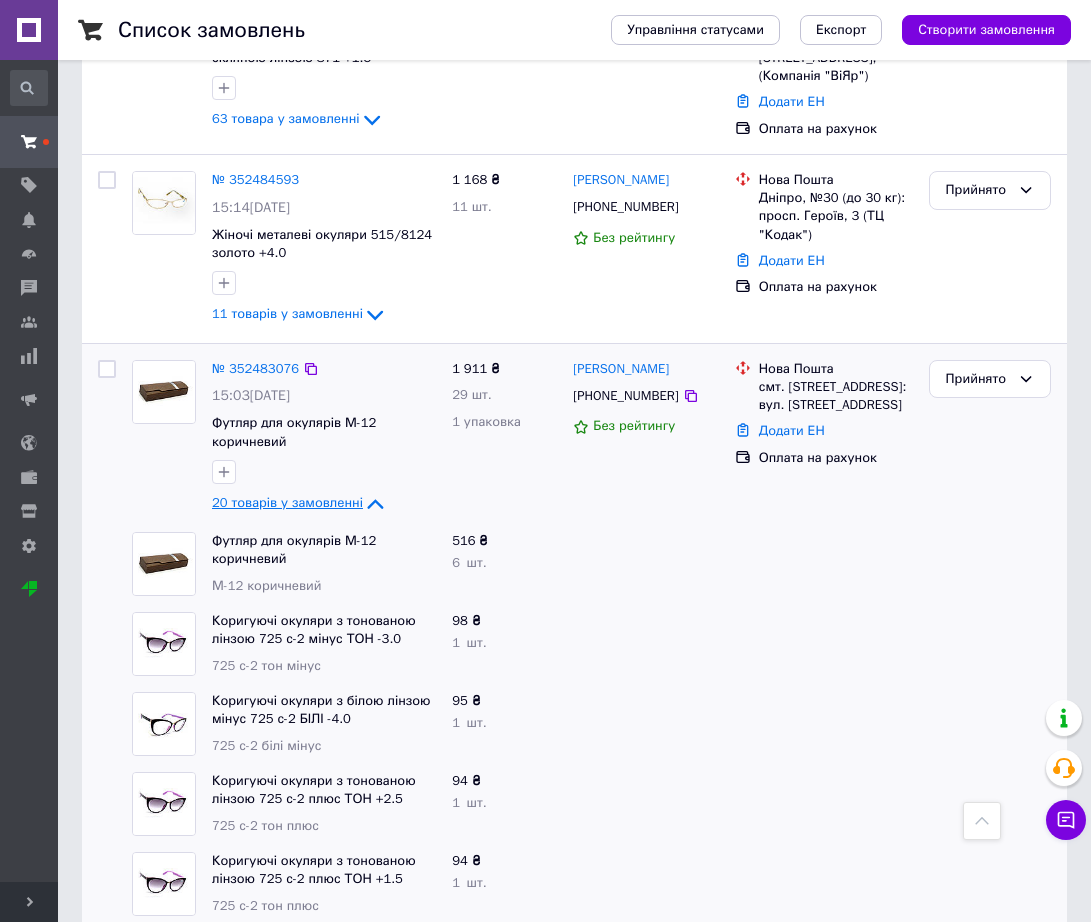 click on "20 товарів у замовленні" at bounding box center (287, 502) 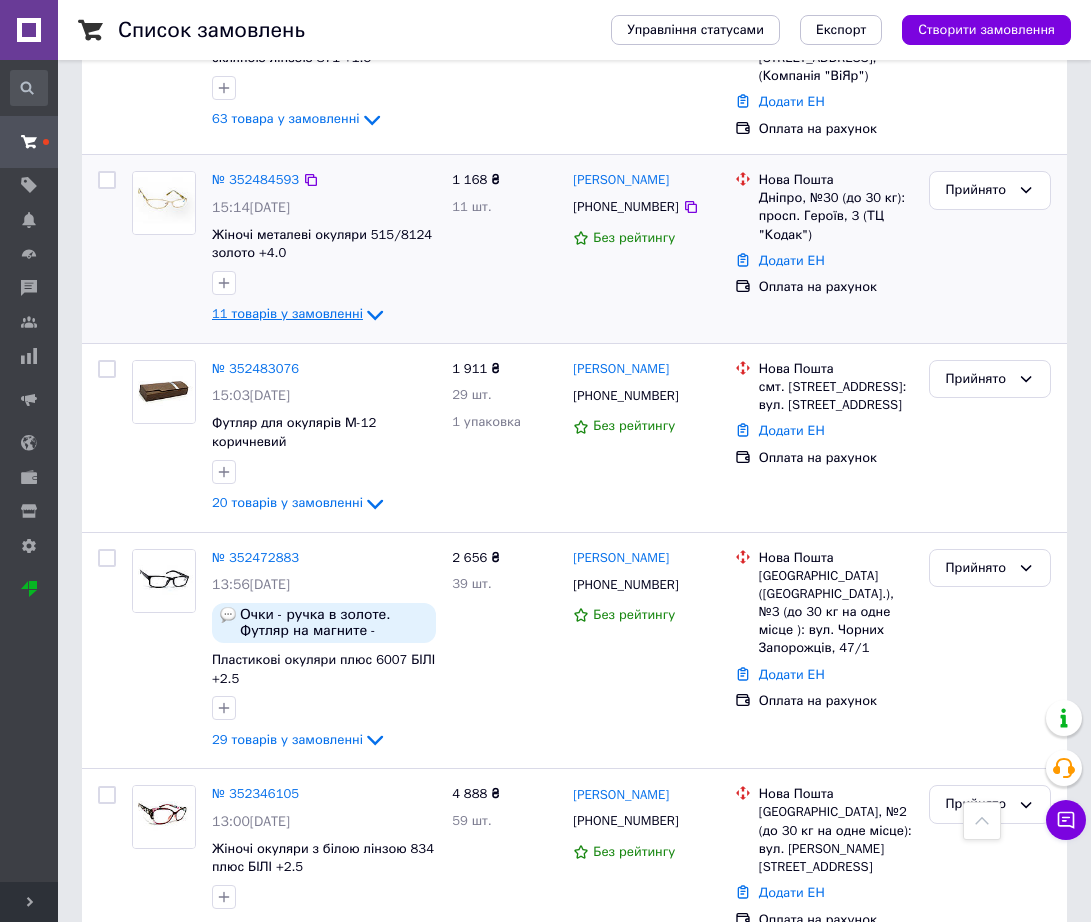 click on "11 товарів у замовленні" at bounding box center (299, 313) 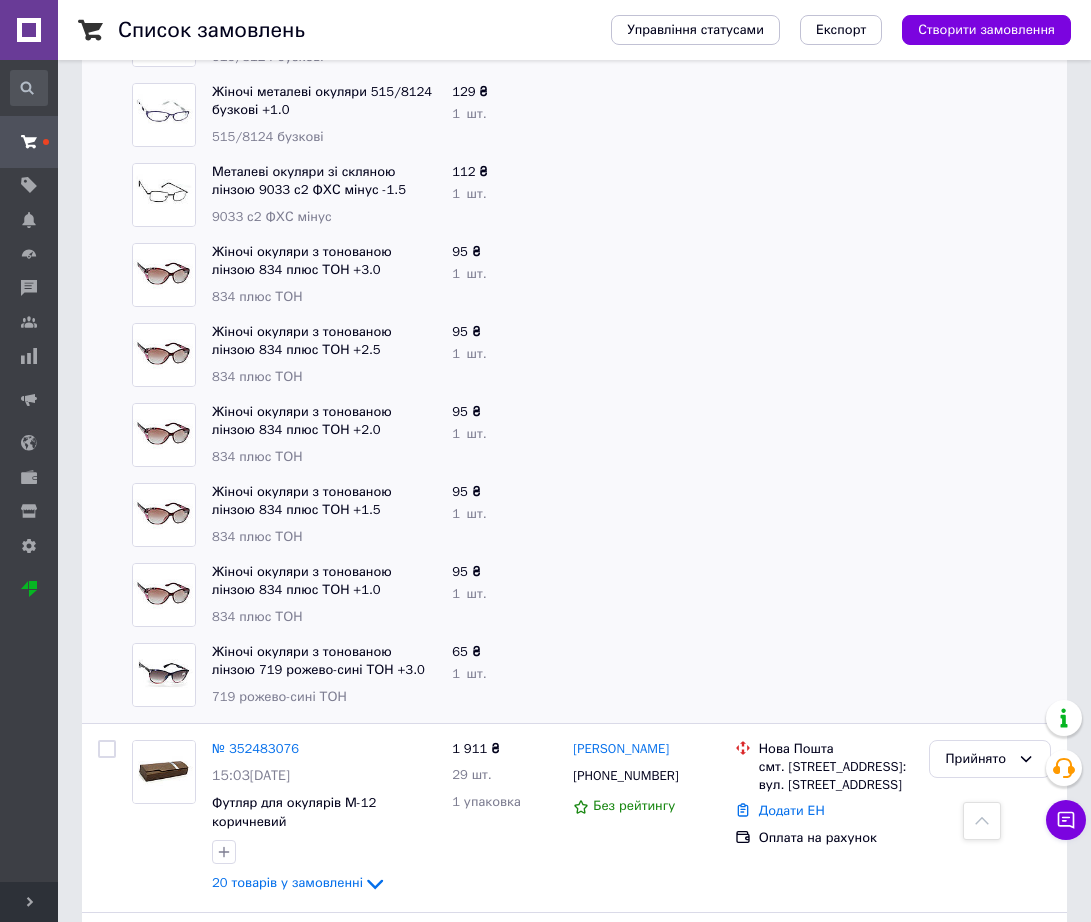 scroll, scrollTop: 1088, scrollLeft: 0, axis: vertical 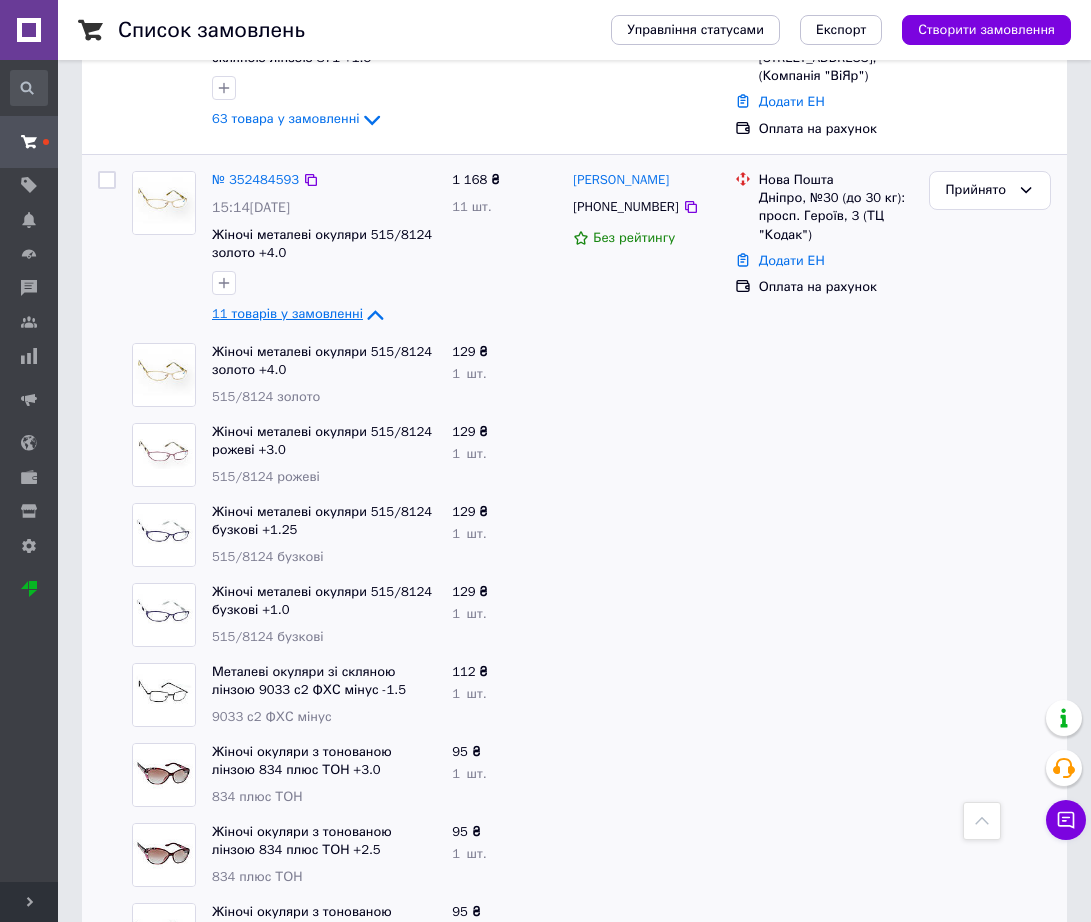 click on "11 товарів у замовленні" at bounding box center [287, 314] 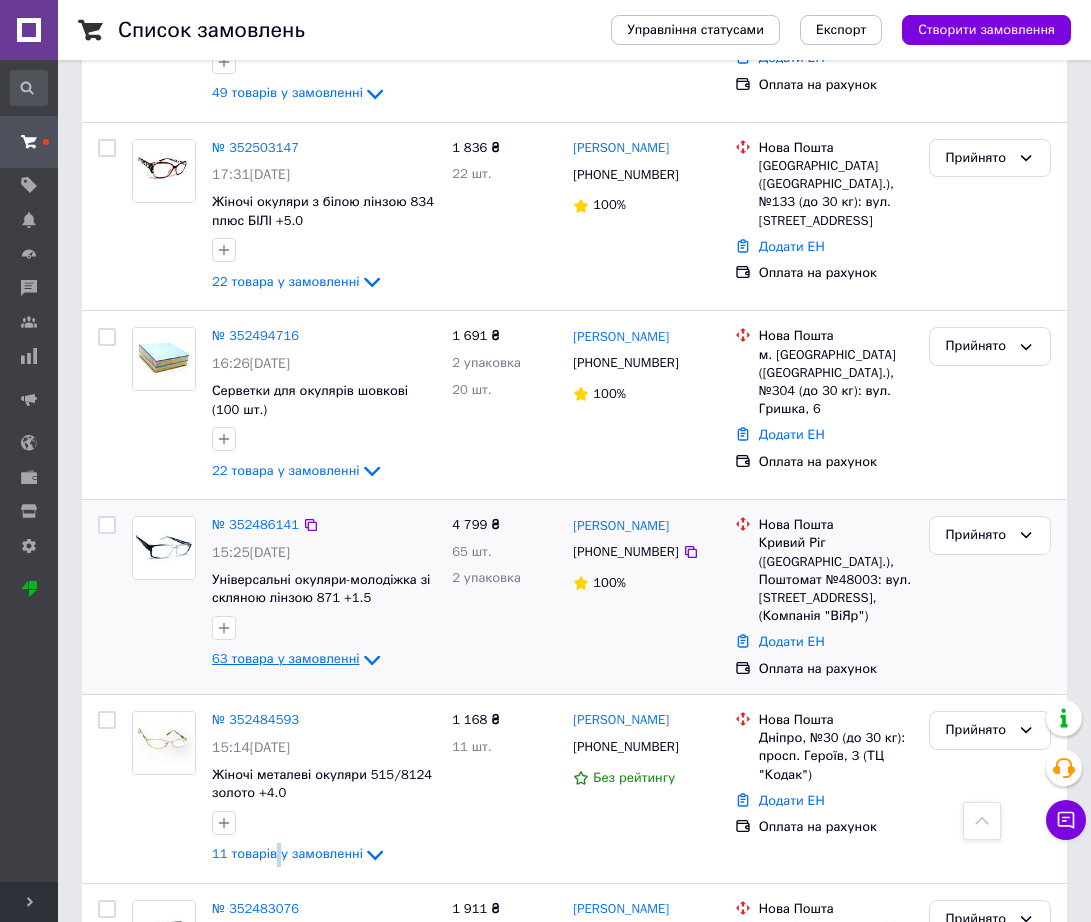 scroll, scrollTop: 463, scrollLeft: 0, axis: vertical 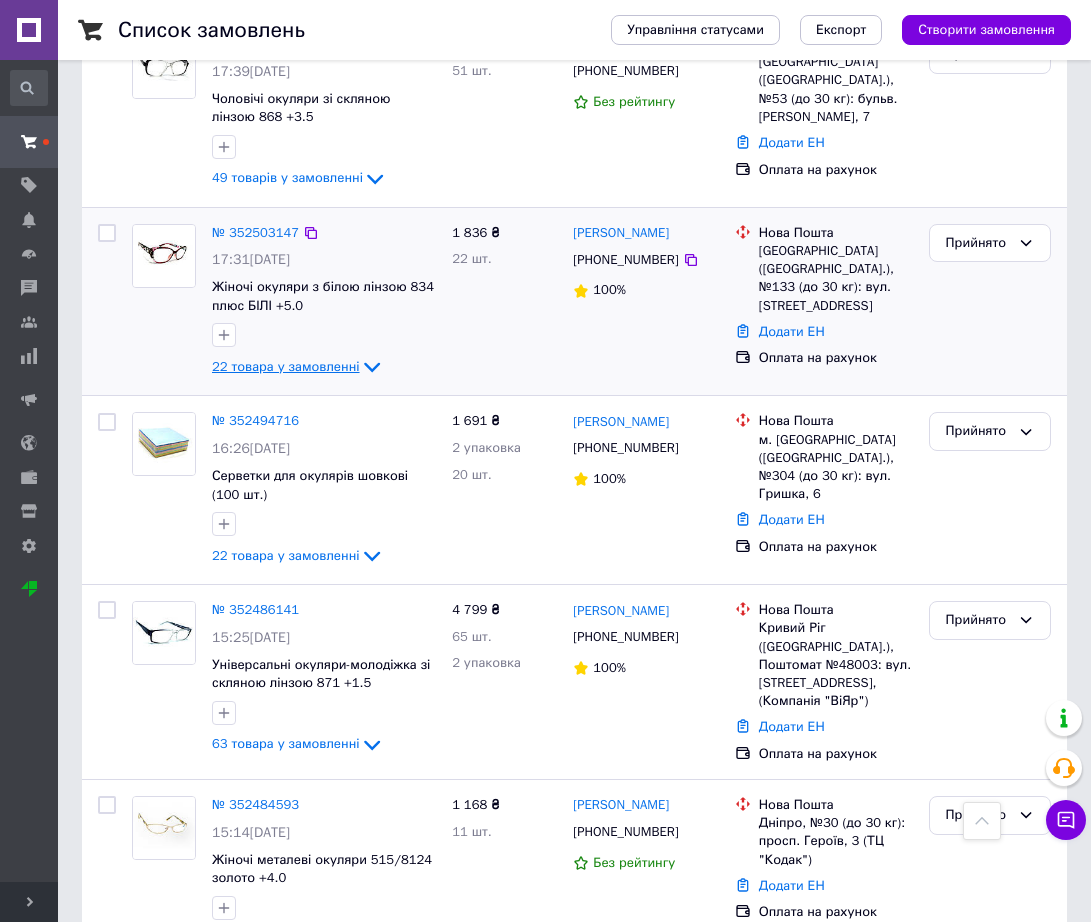 click on "22 товара у замовленні" at bounding box center [286, 366] 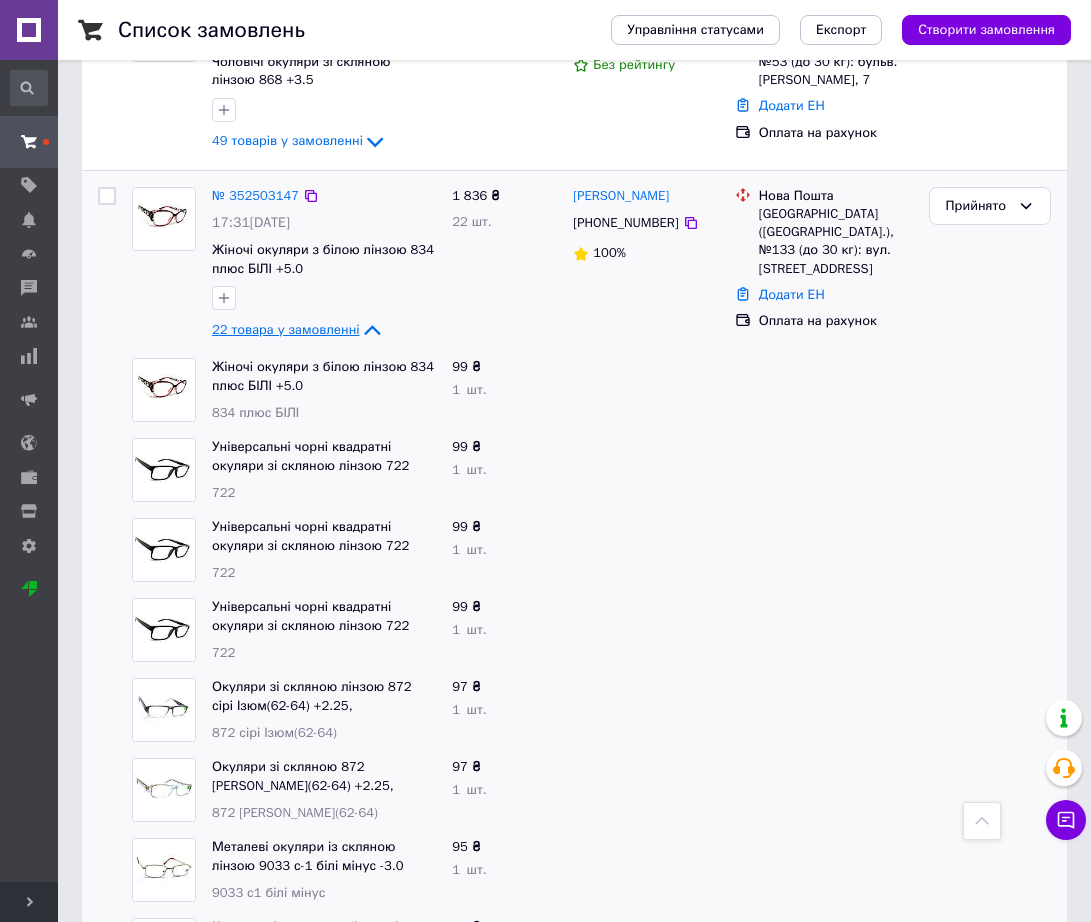 scroll, scrollTop: 338, scrollLeft: 0, axis: vertical 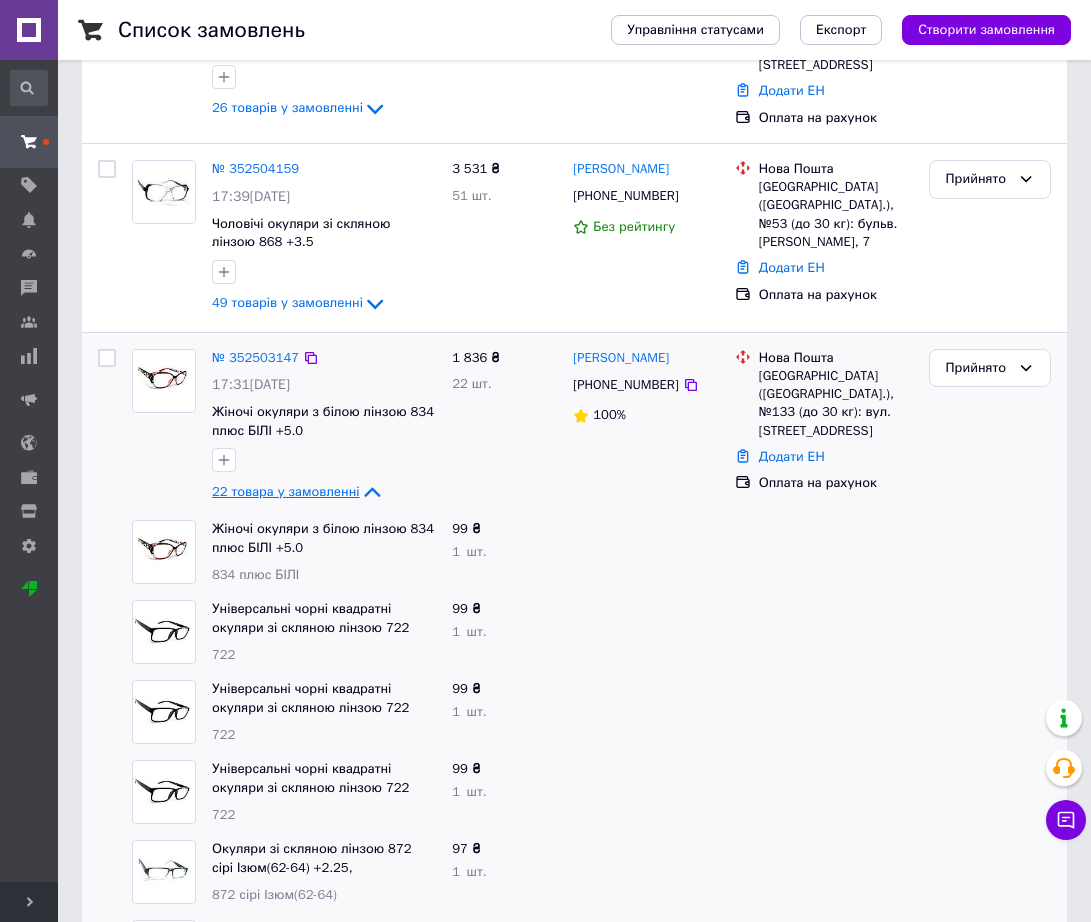click on "22 товара у замовленні" at bounding box center (286, 491) 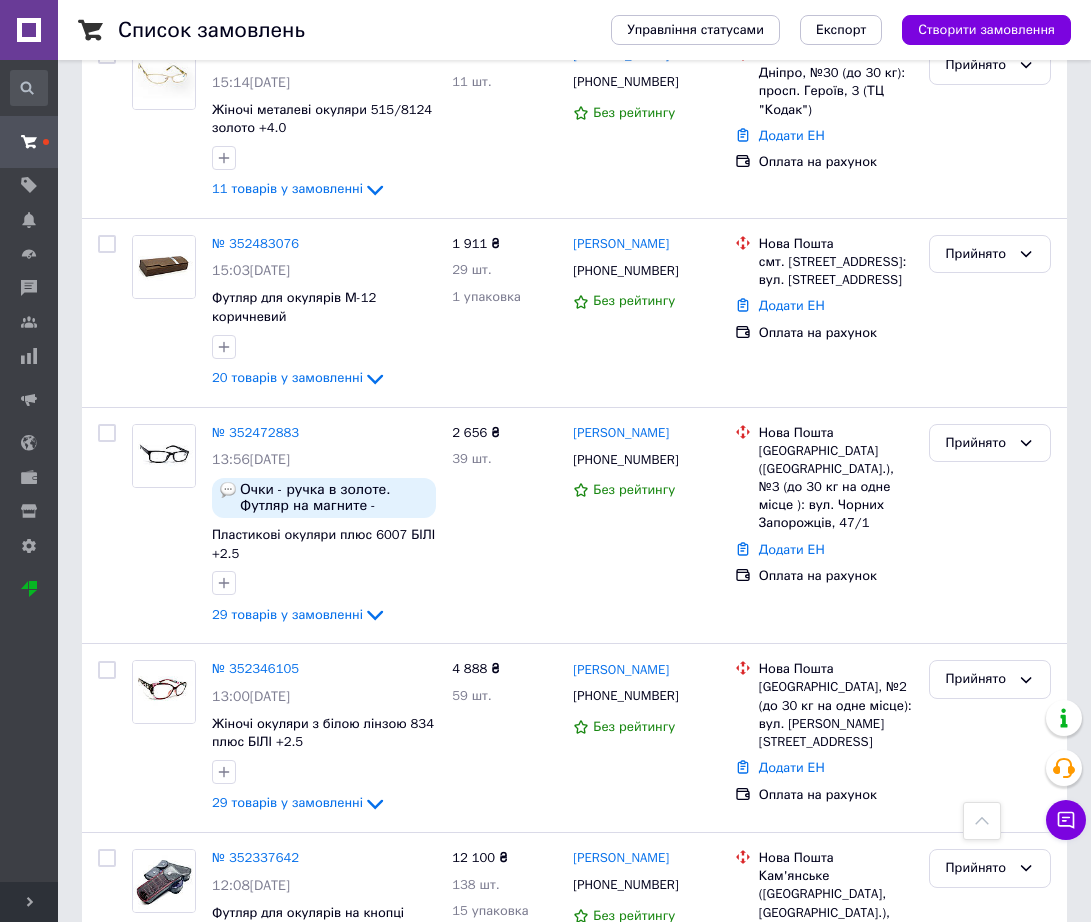 scroll, scrollTop: 1088, scrollLeft: 0, axis: vertical 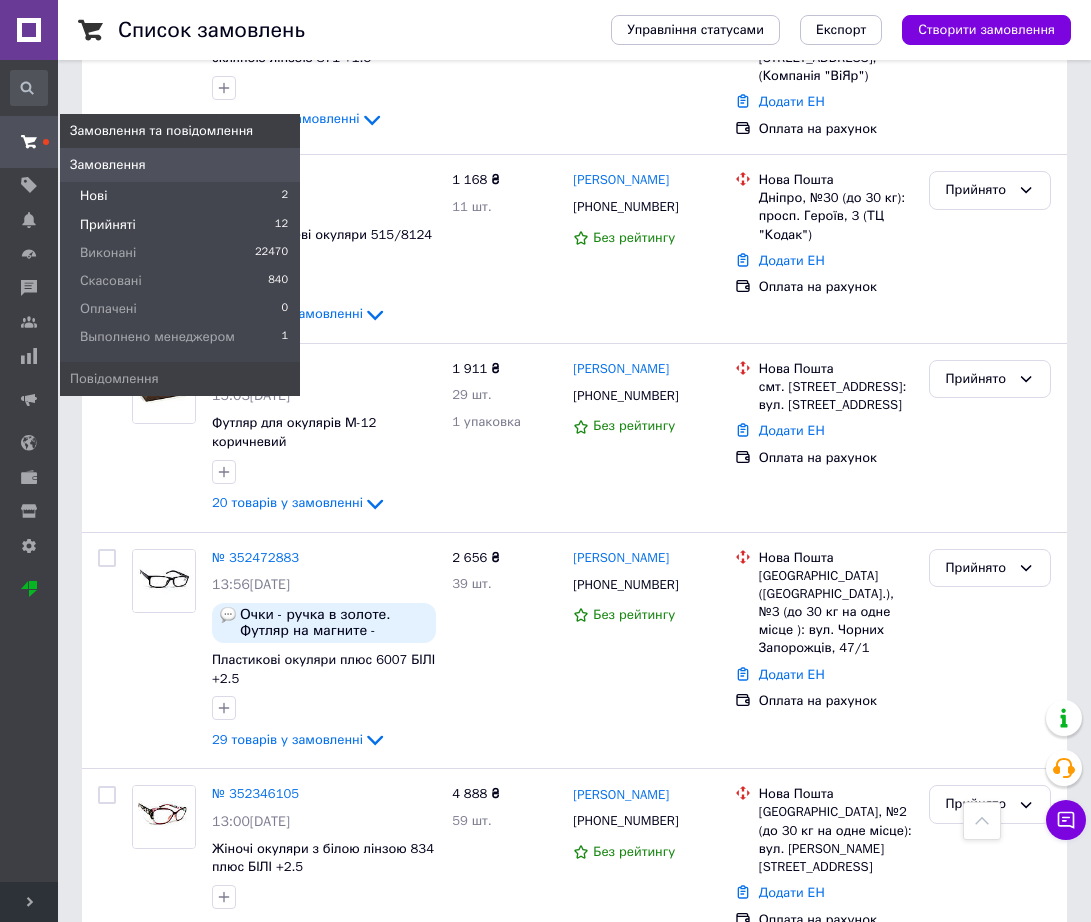 click on "Нові 2" at bounding box center [180, 196] 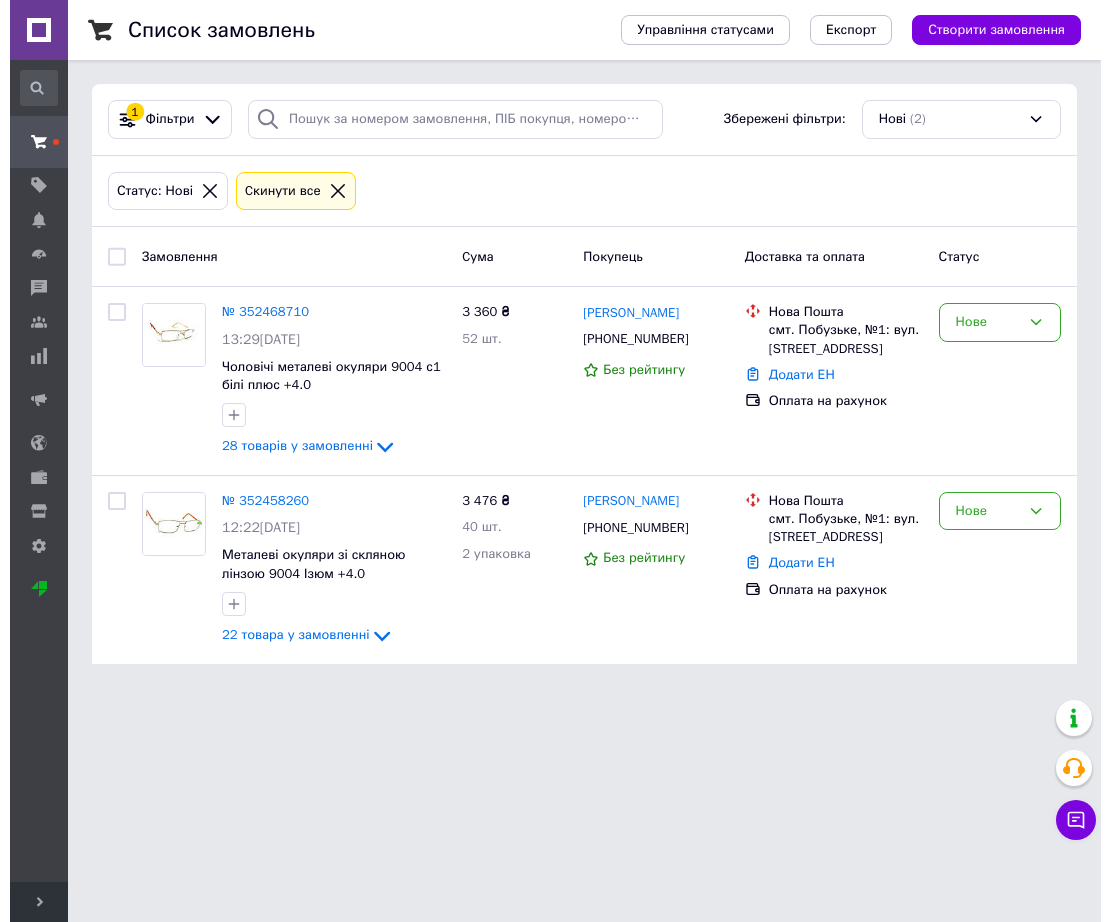 scroll, scrollTop: 0, scrollLeft: 0, axis: both 